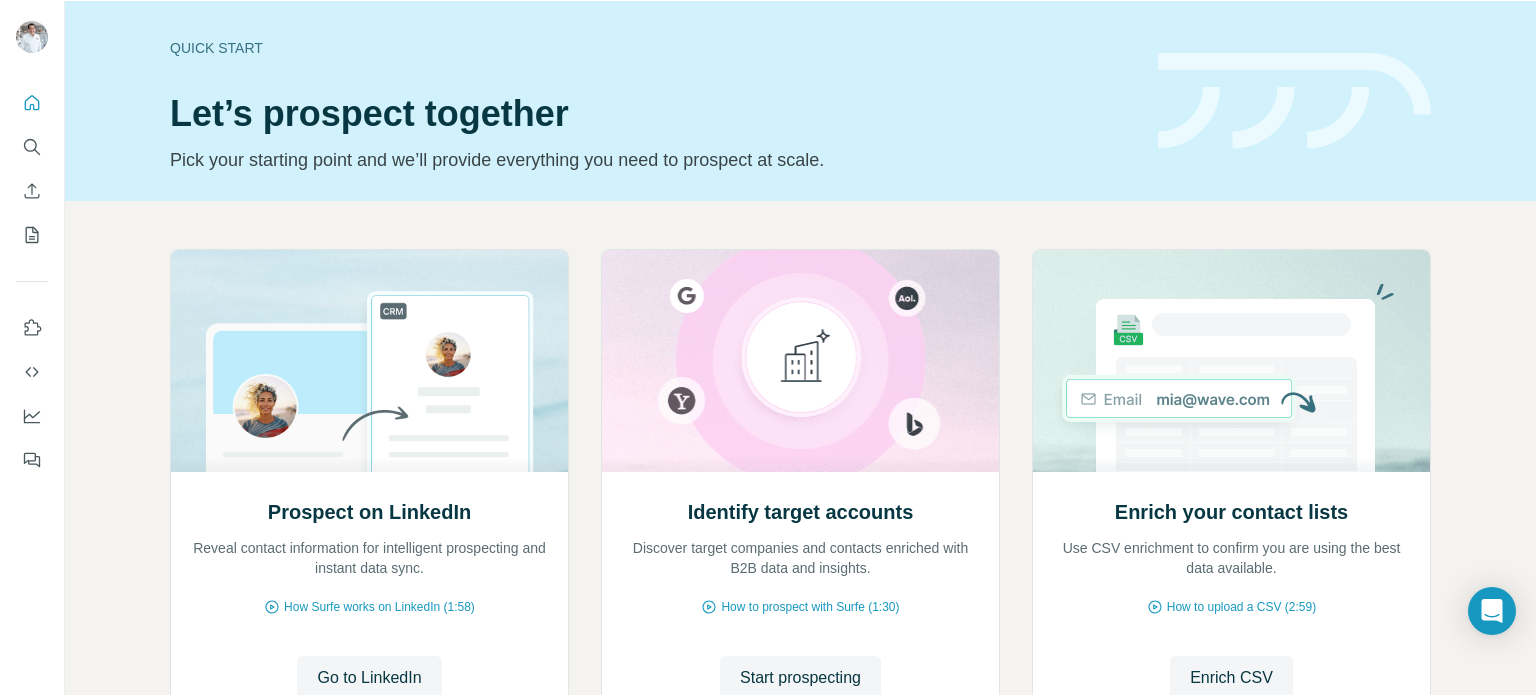 scroll, scrollTop: 0, scrollLeft: 0, axis: both 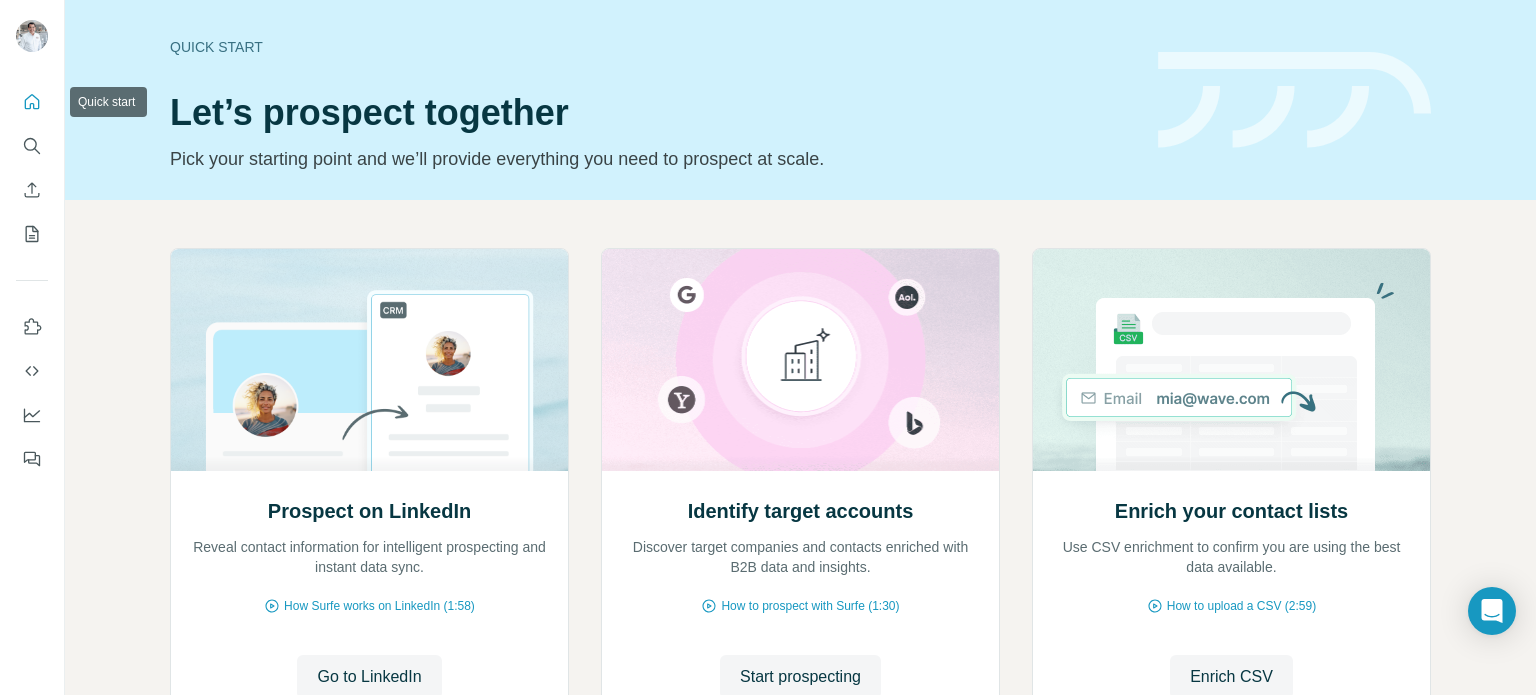 click 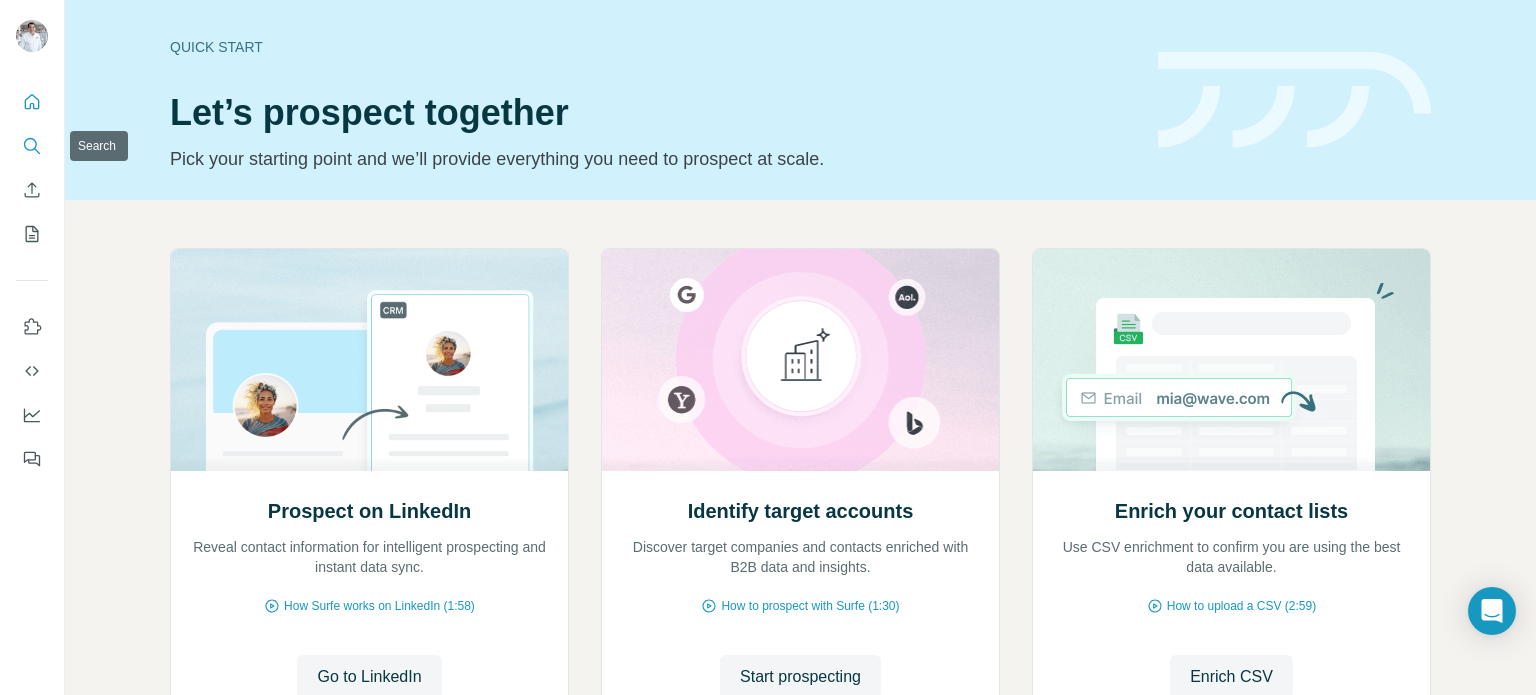 click 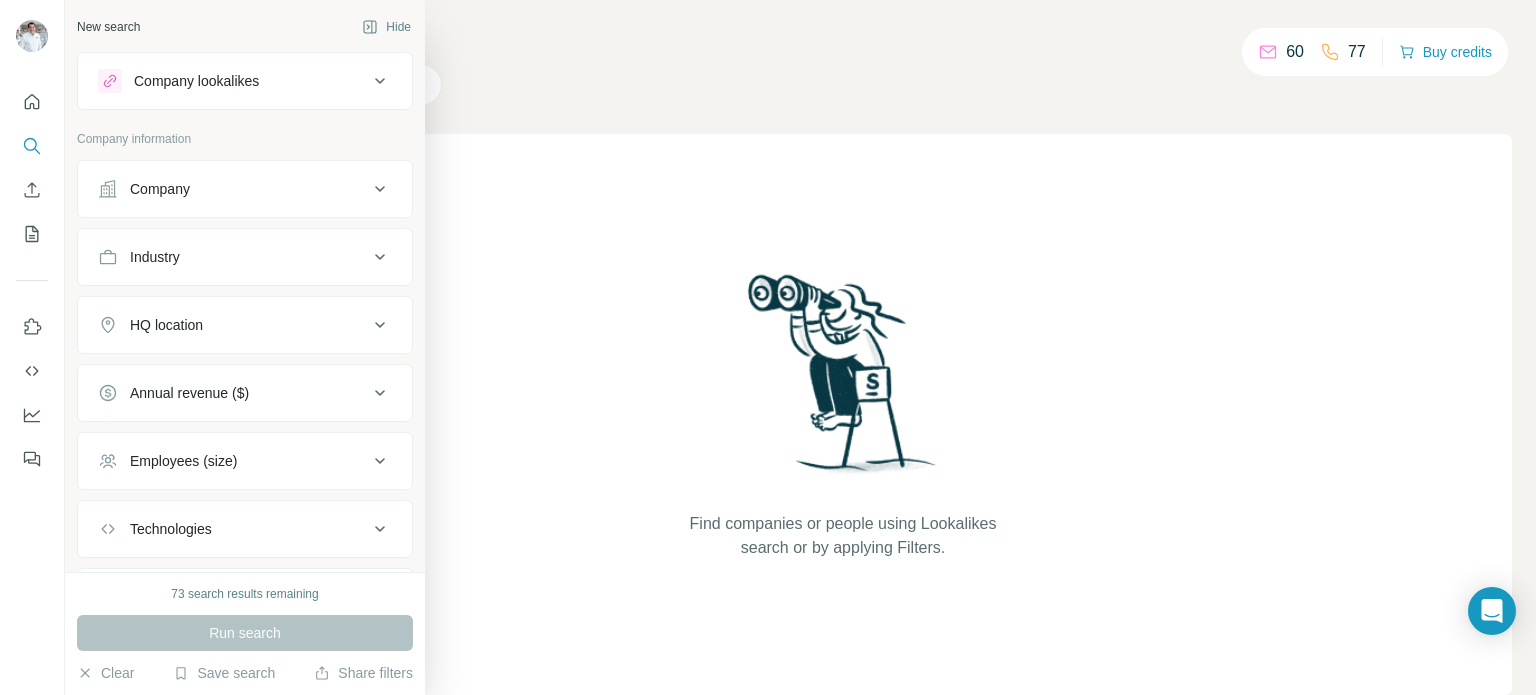 drag, startPoint x: 104, startPoint y: 224, endPoint x: 121, endPoint y: 236, distance: 20.808653 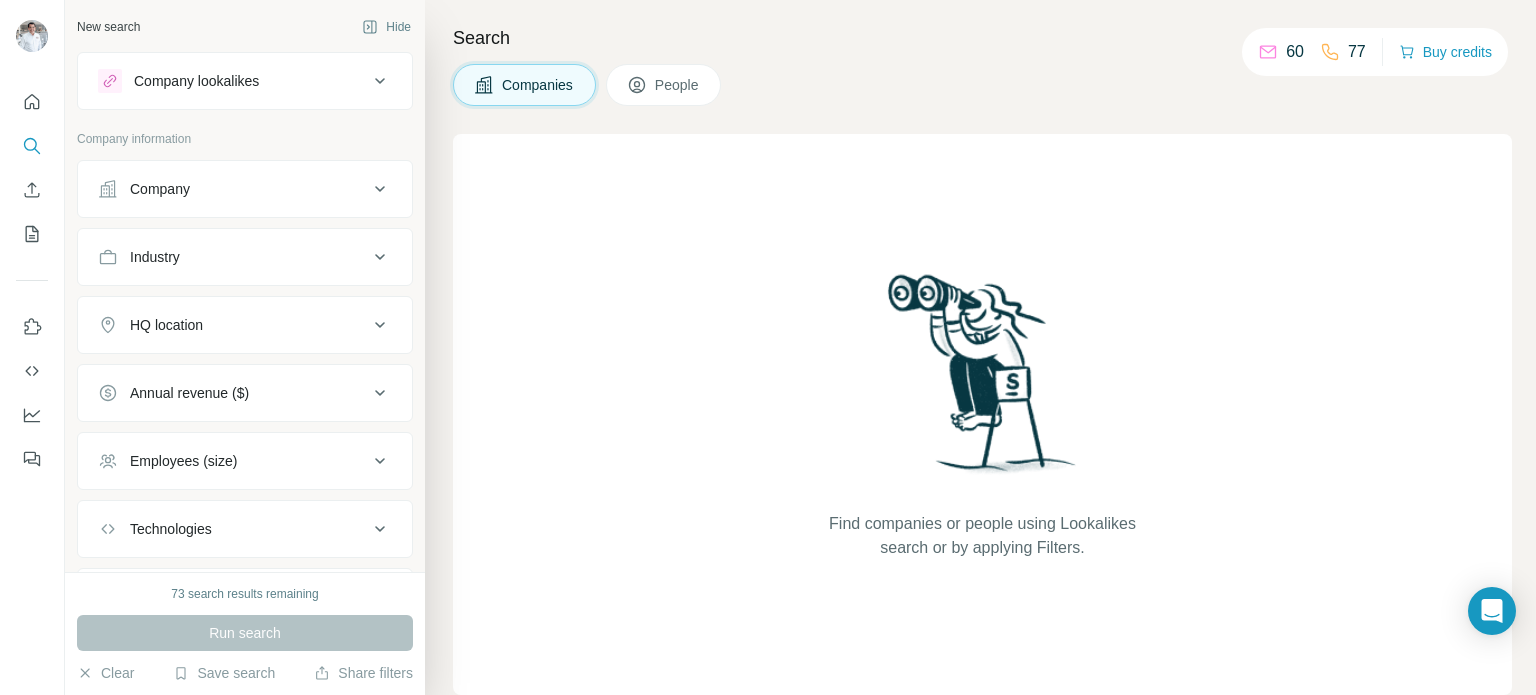 click on "Company" at bounding box center [160, 189] 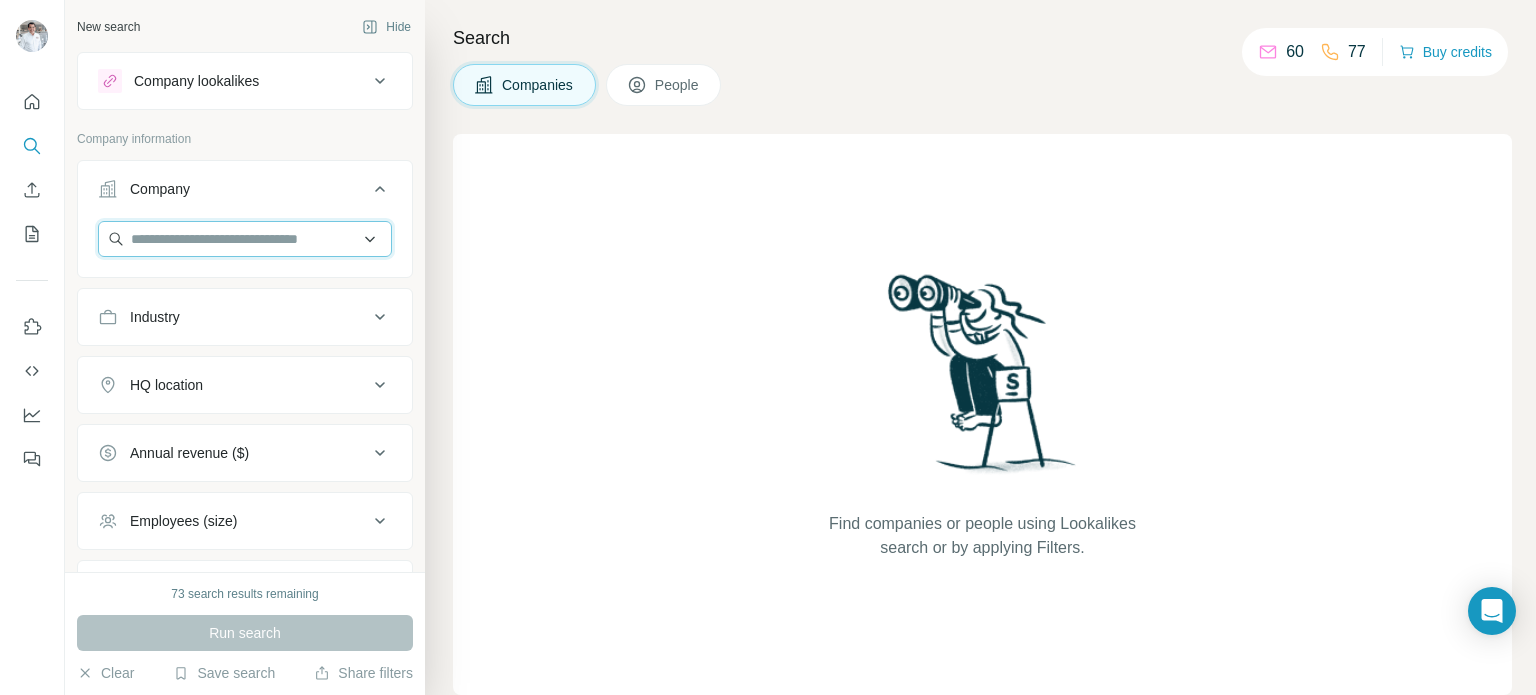 click at bounding box center (245, 239) 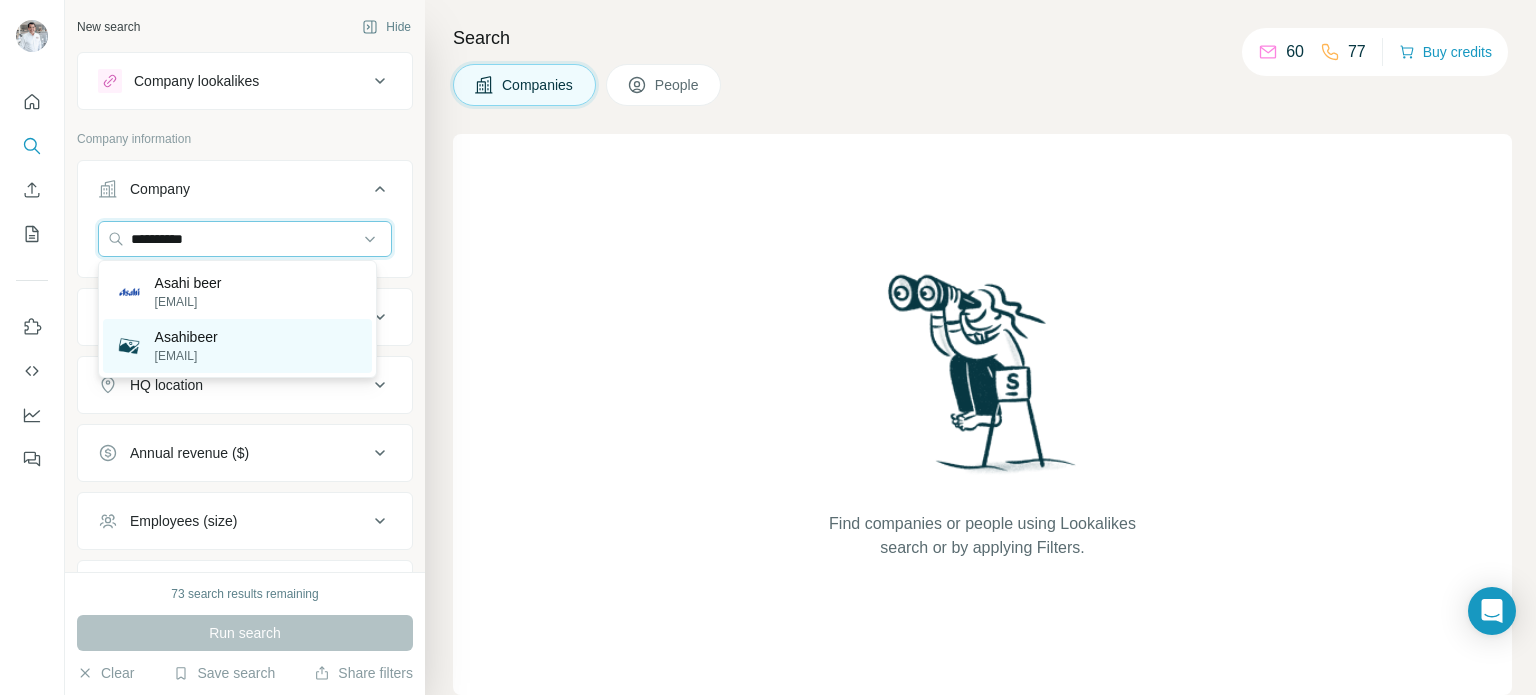 type on "**********" 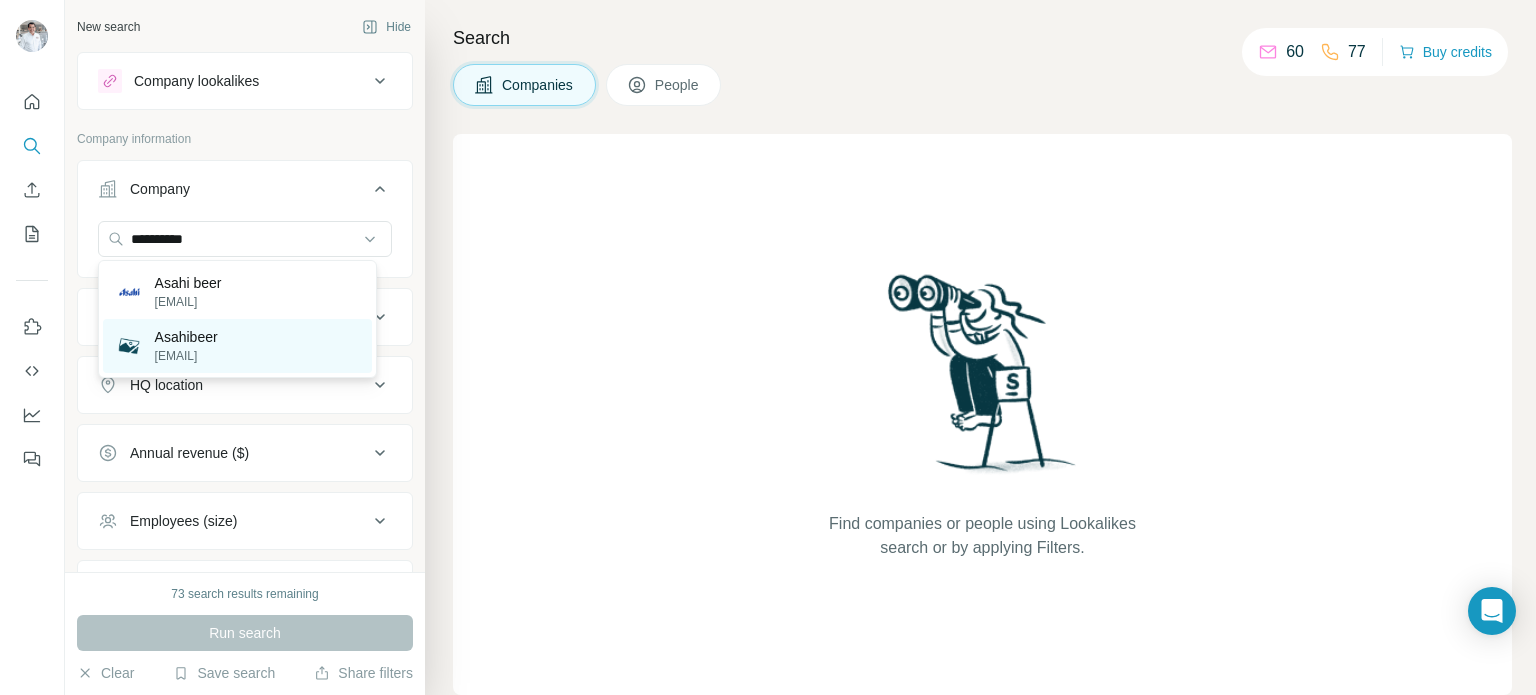 click on "[EMAIL]" at bounding box center (186, 356) 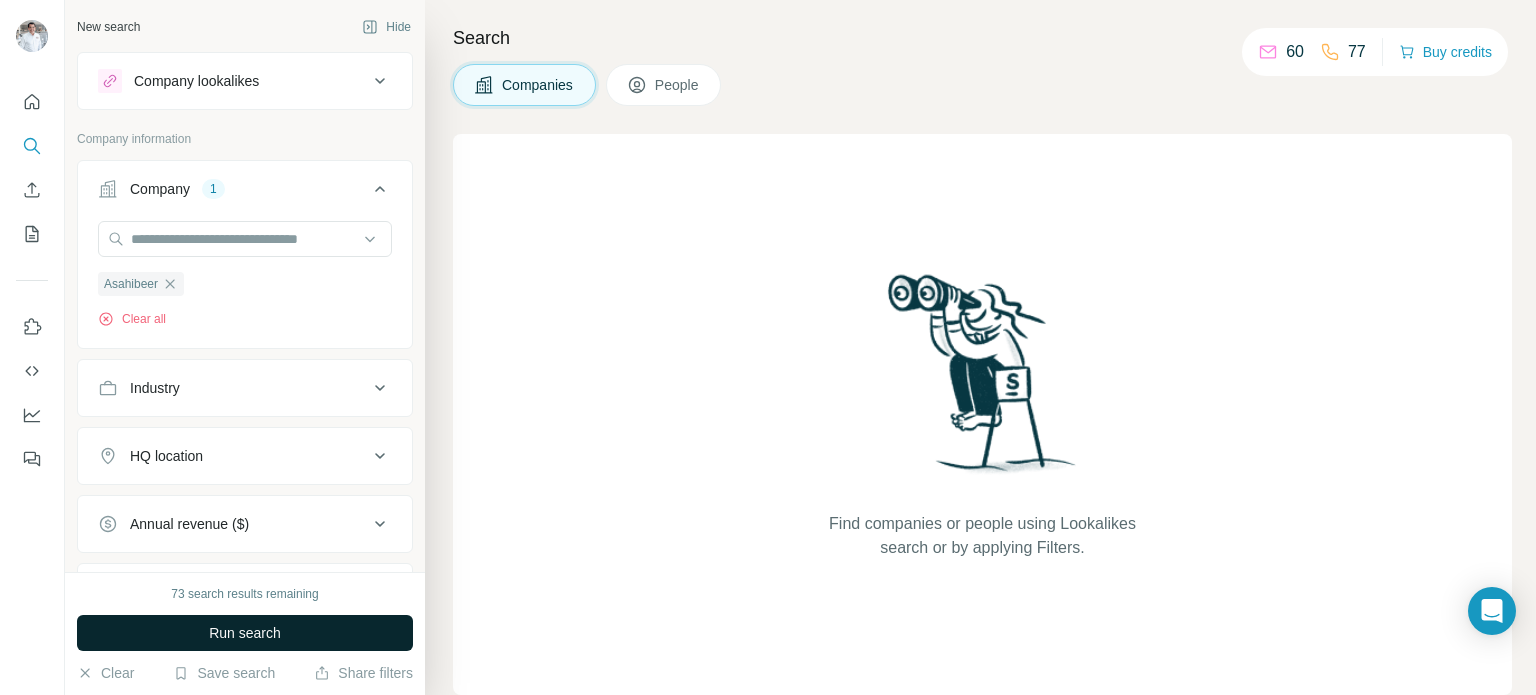 click on "Run search" at bounding box center [245, 633] 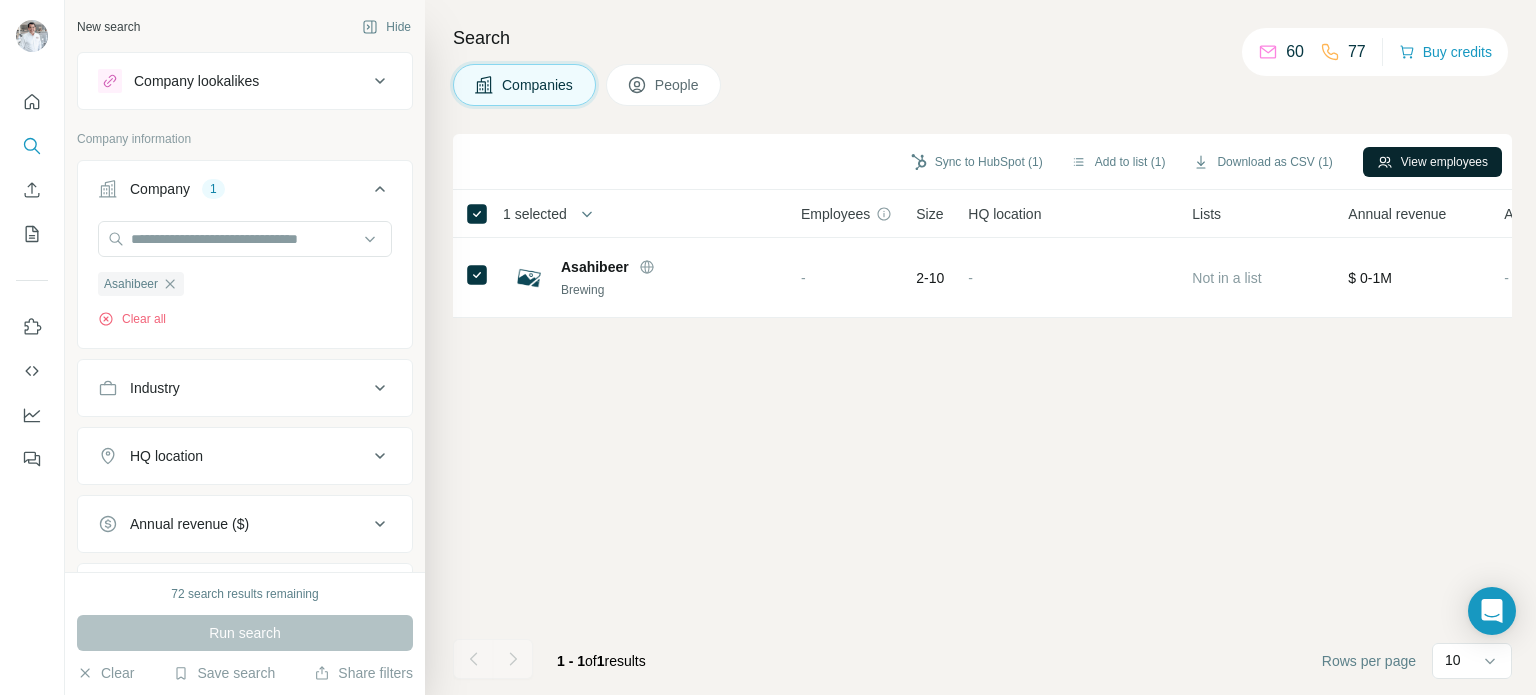 click on "View employees" at bounding box center (1432, 162) 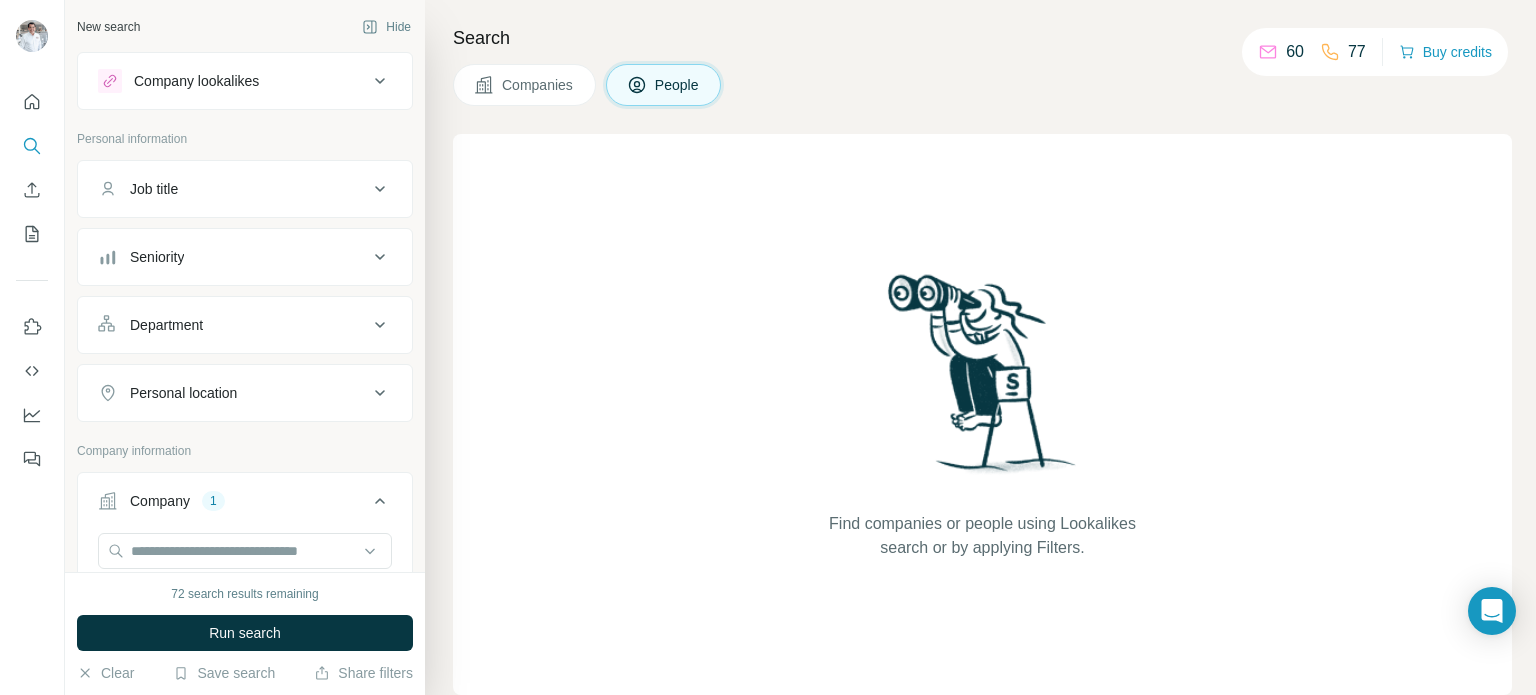 click on "Companies" at bounding box center [538, 85] 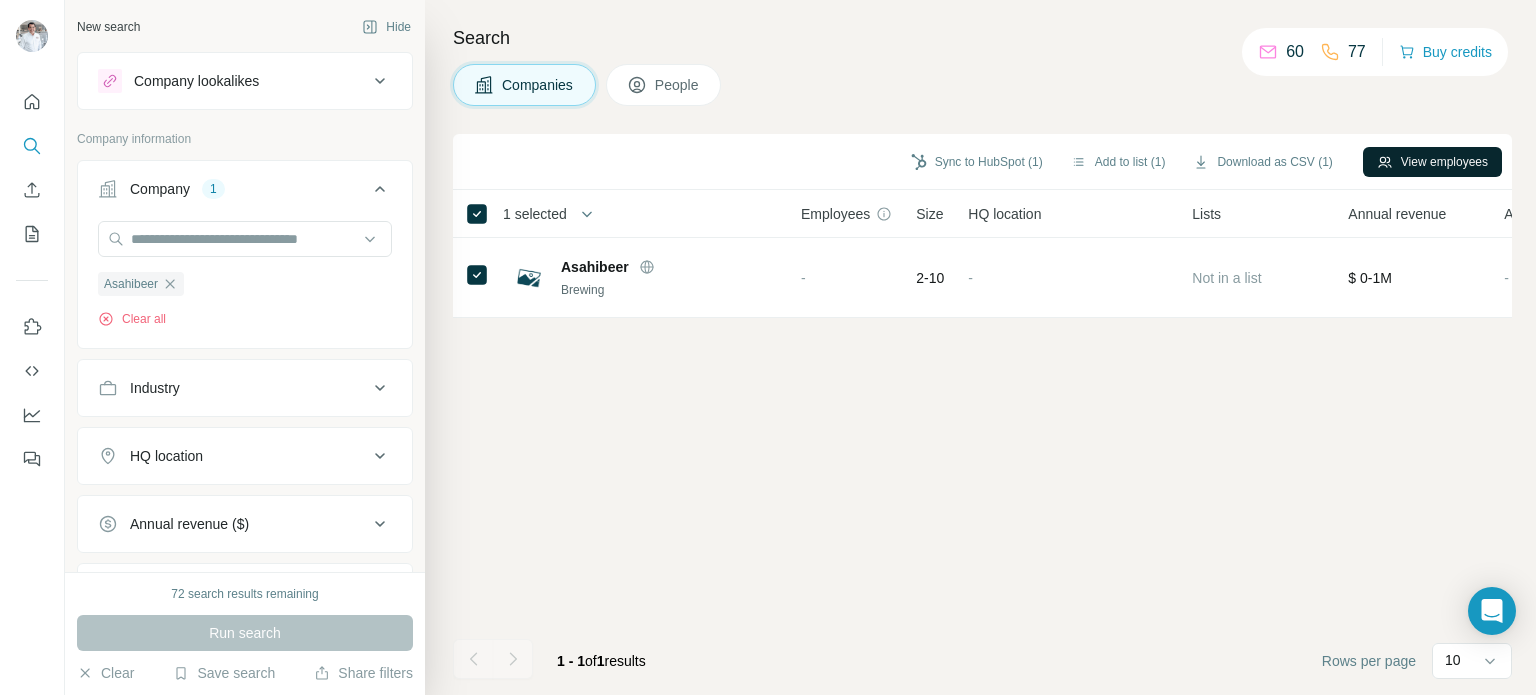click on "View employees" at bounding box center [1432, 162] 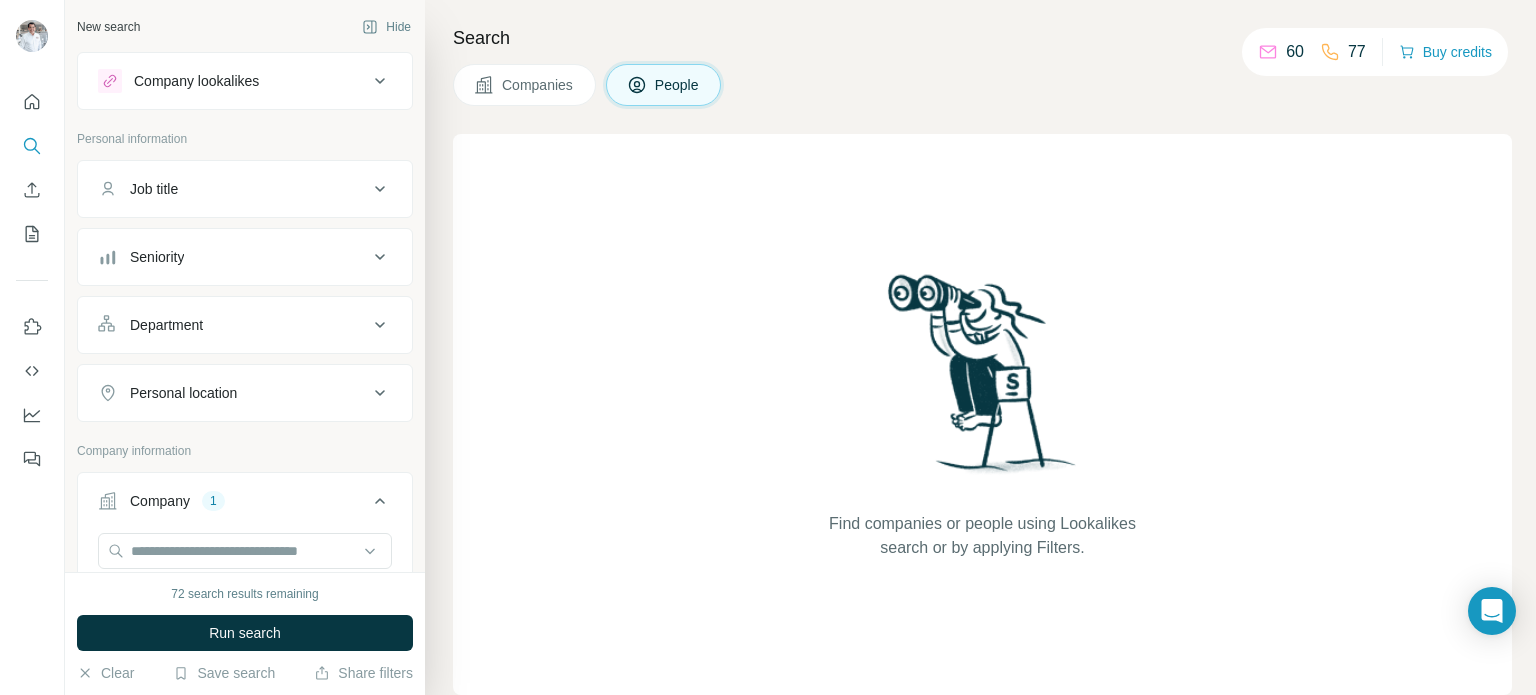 click on "Companies" at bounding box center (524, 85) 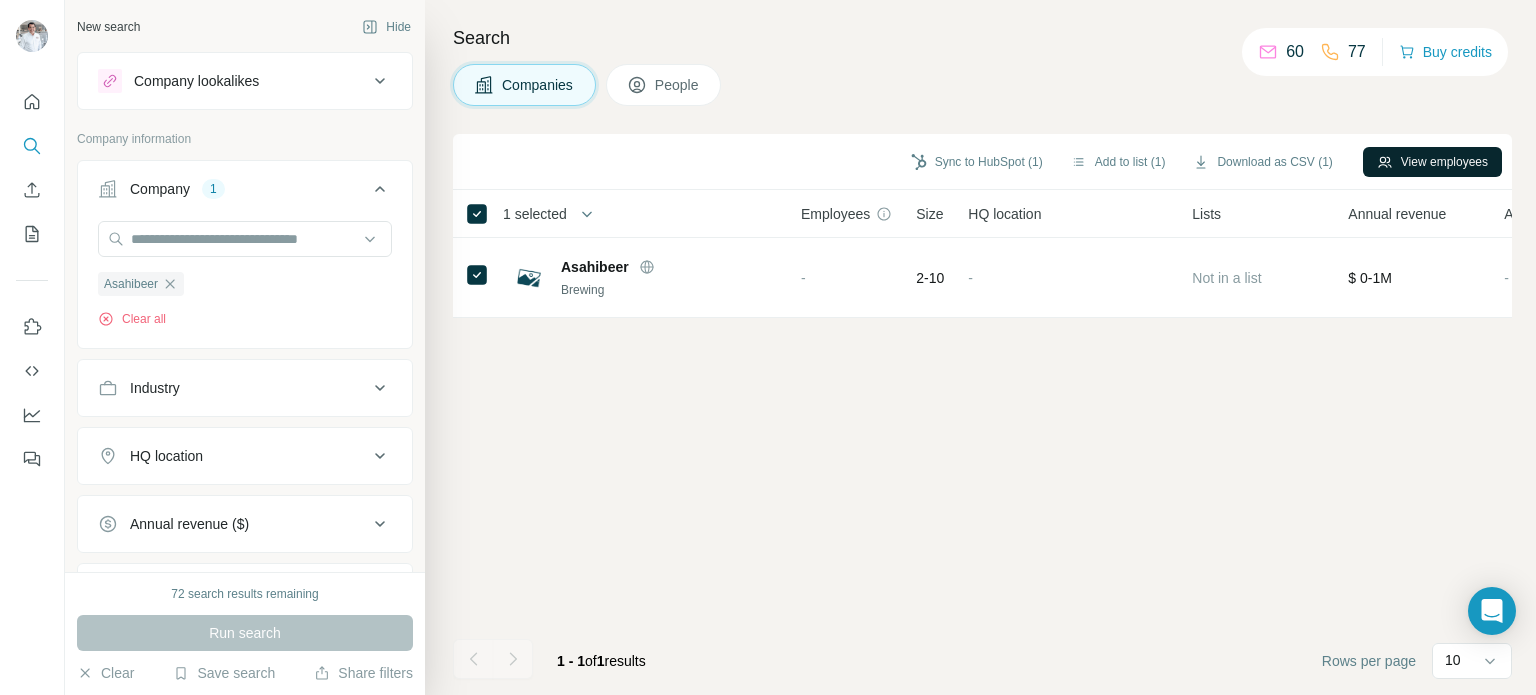click on "View employees" at bounding box center [1432, 162] 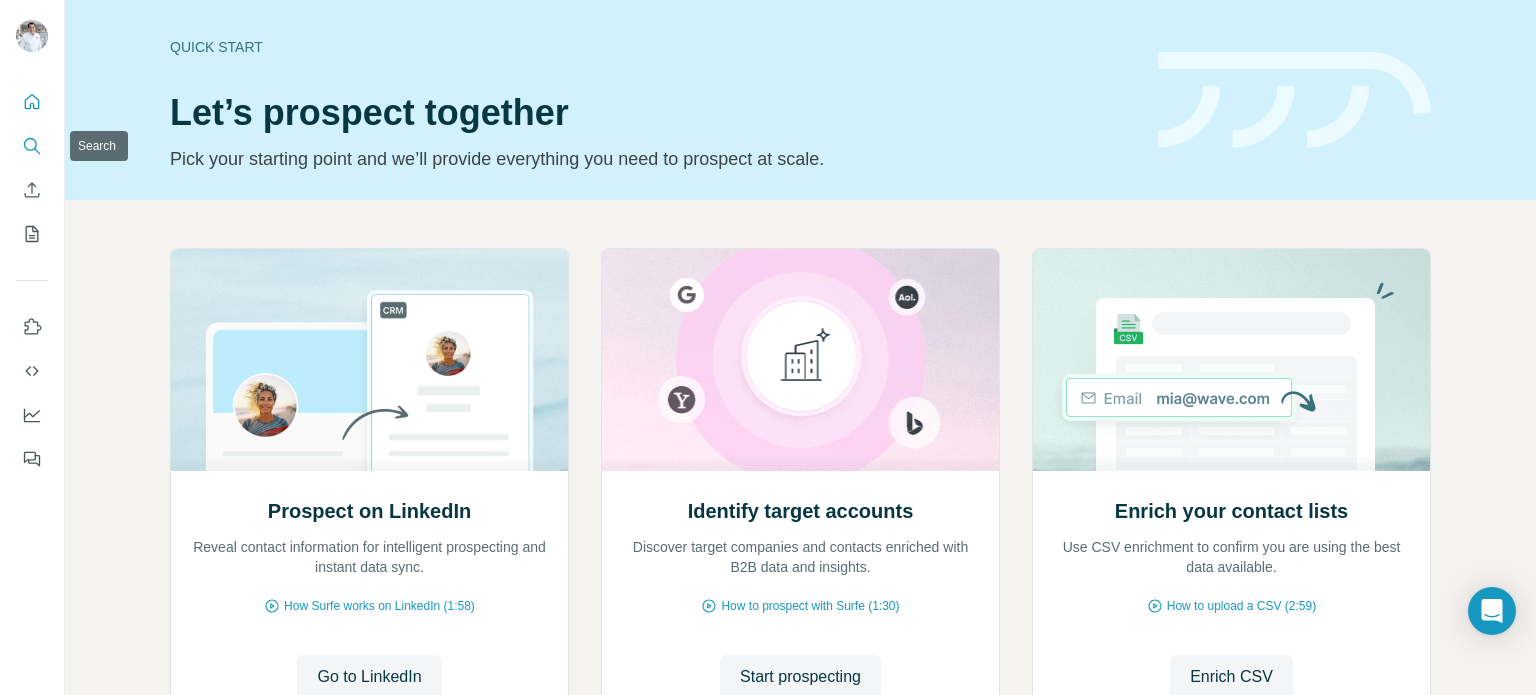 click 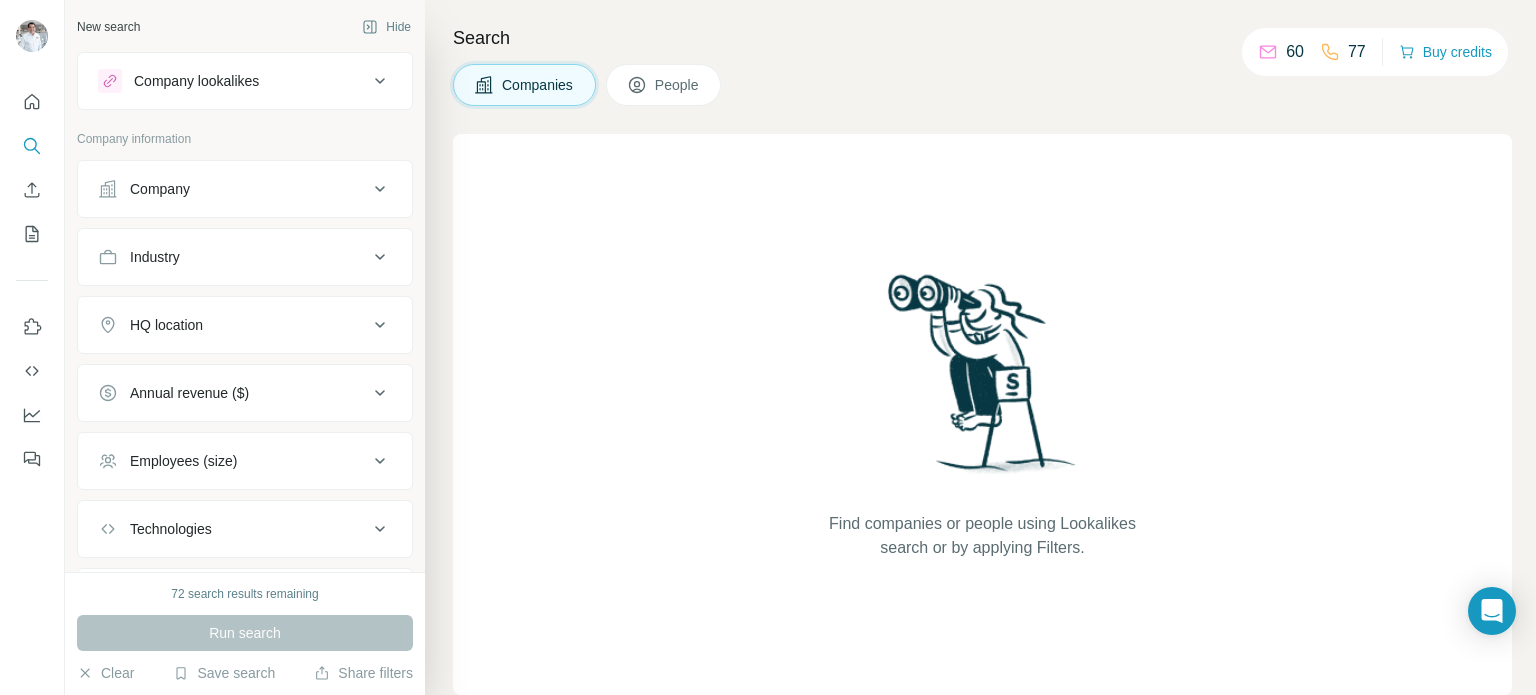 click on "Company" at bounding box center (245, 189) 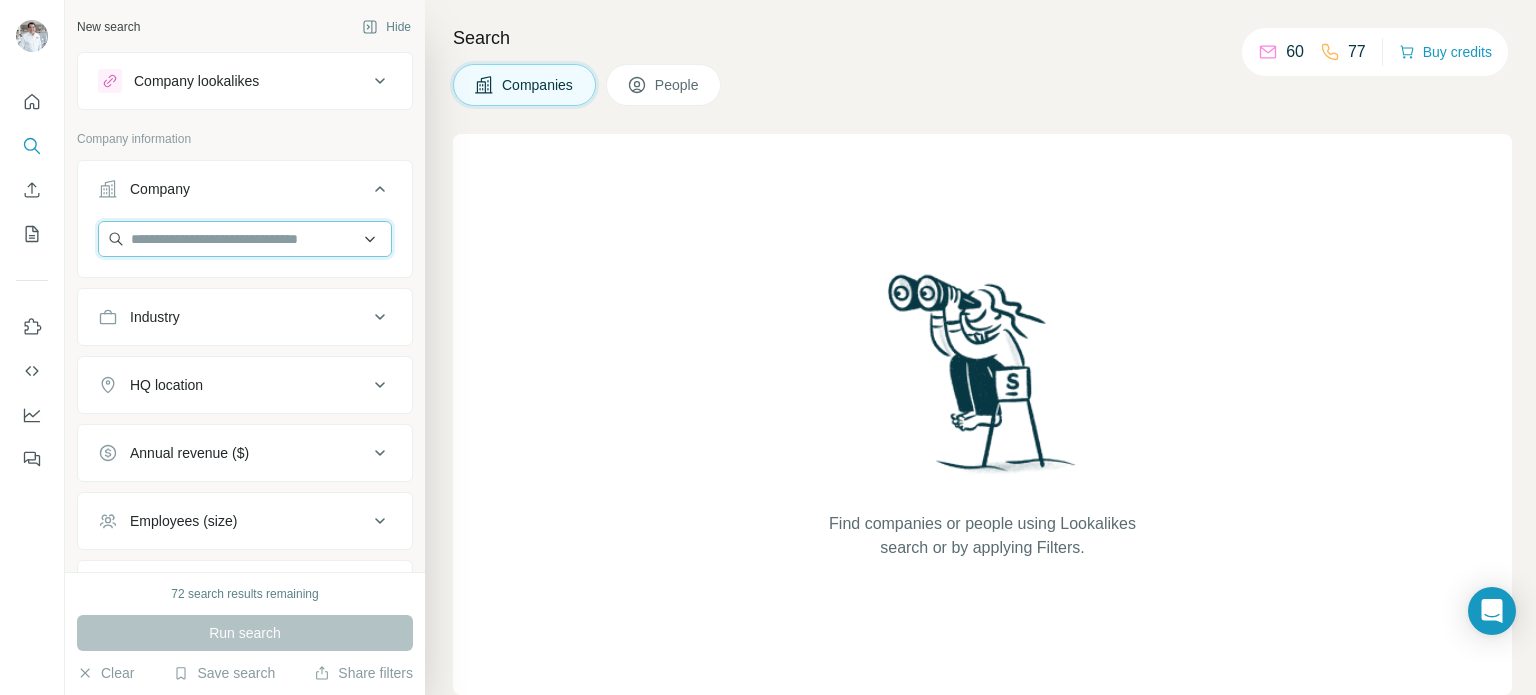 click at bounding box center [245, 239] 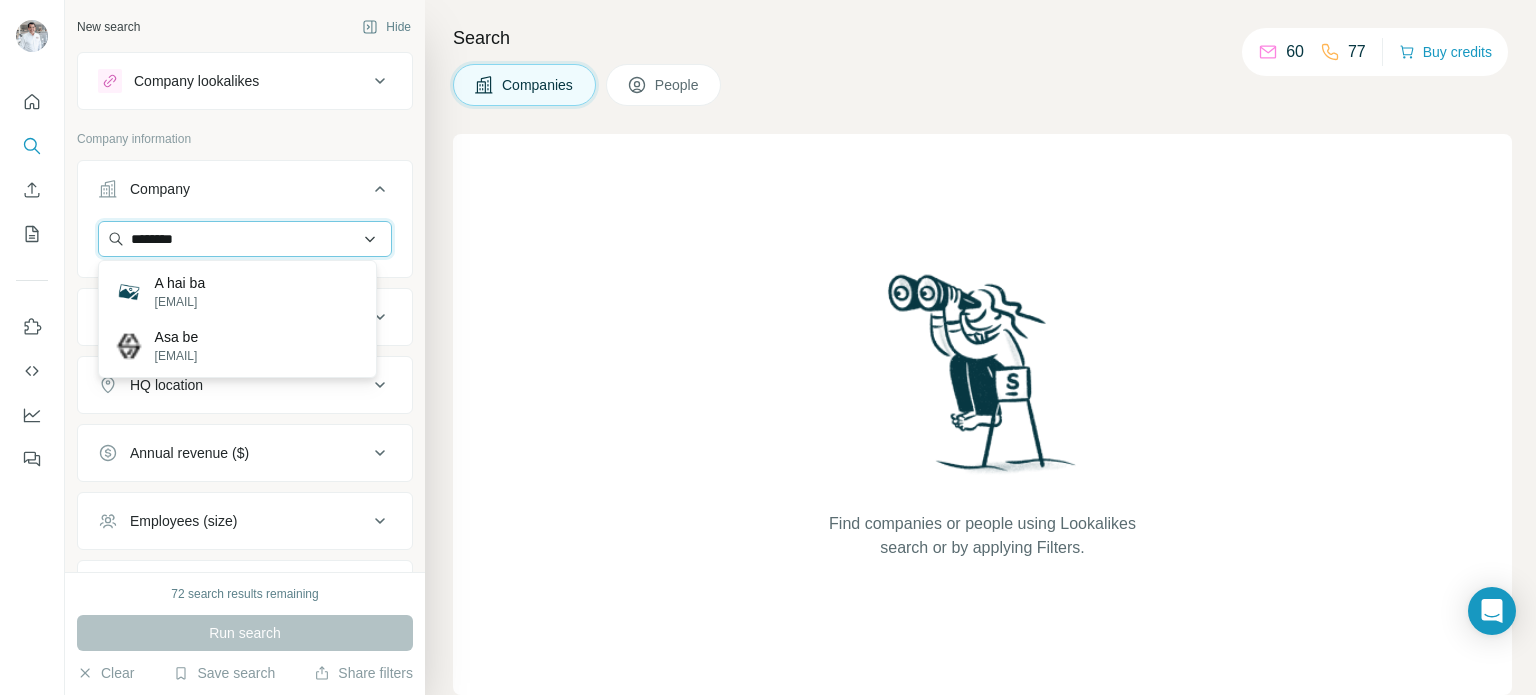 type on "********" 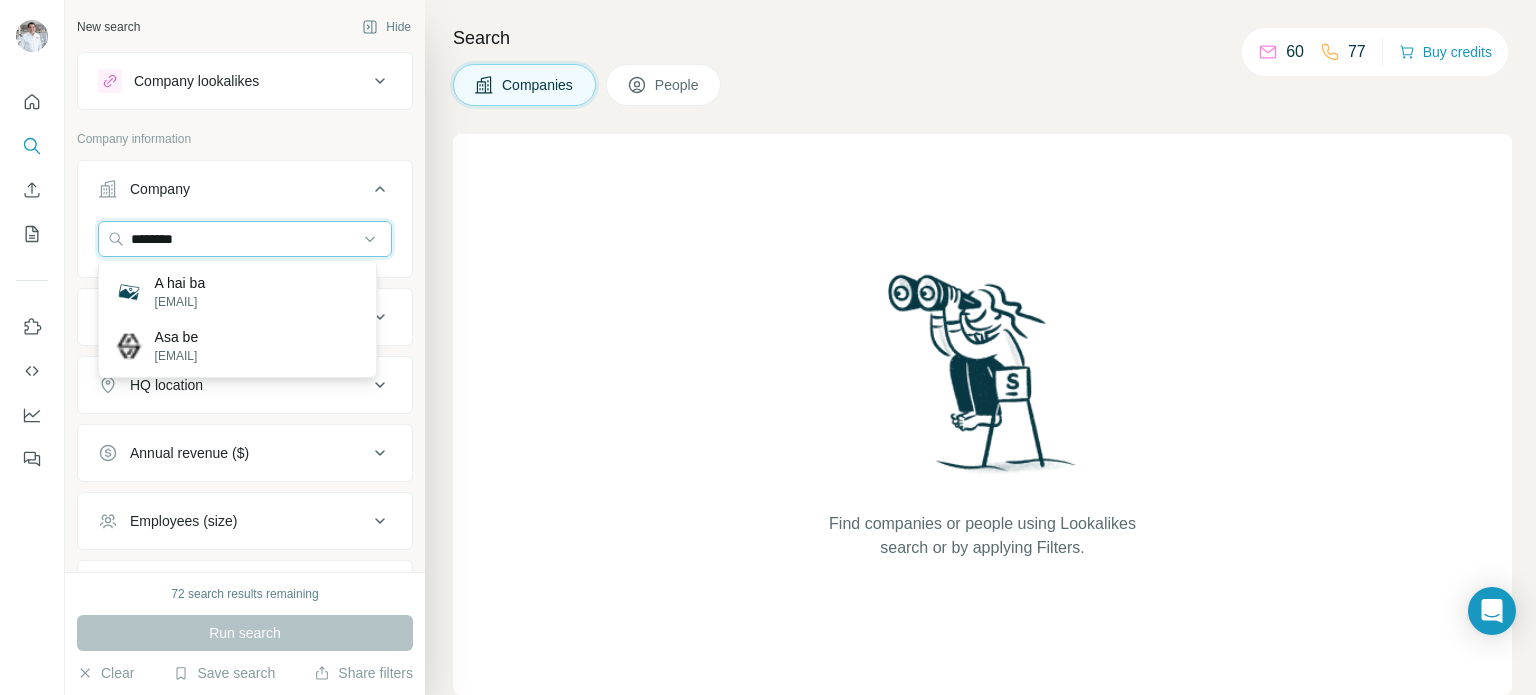 drag, startPoint x: 205, startPoint y: 239, endPoint x: 85, endPoint y: 242, distance: 120.03749 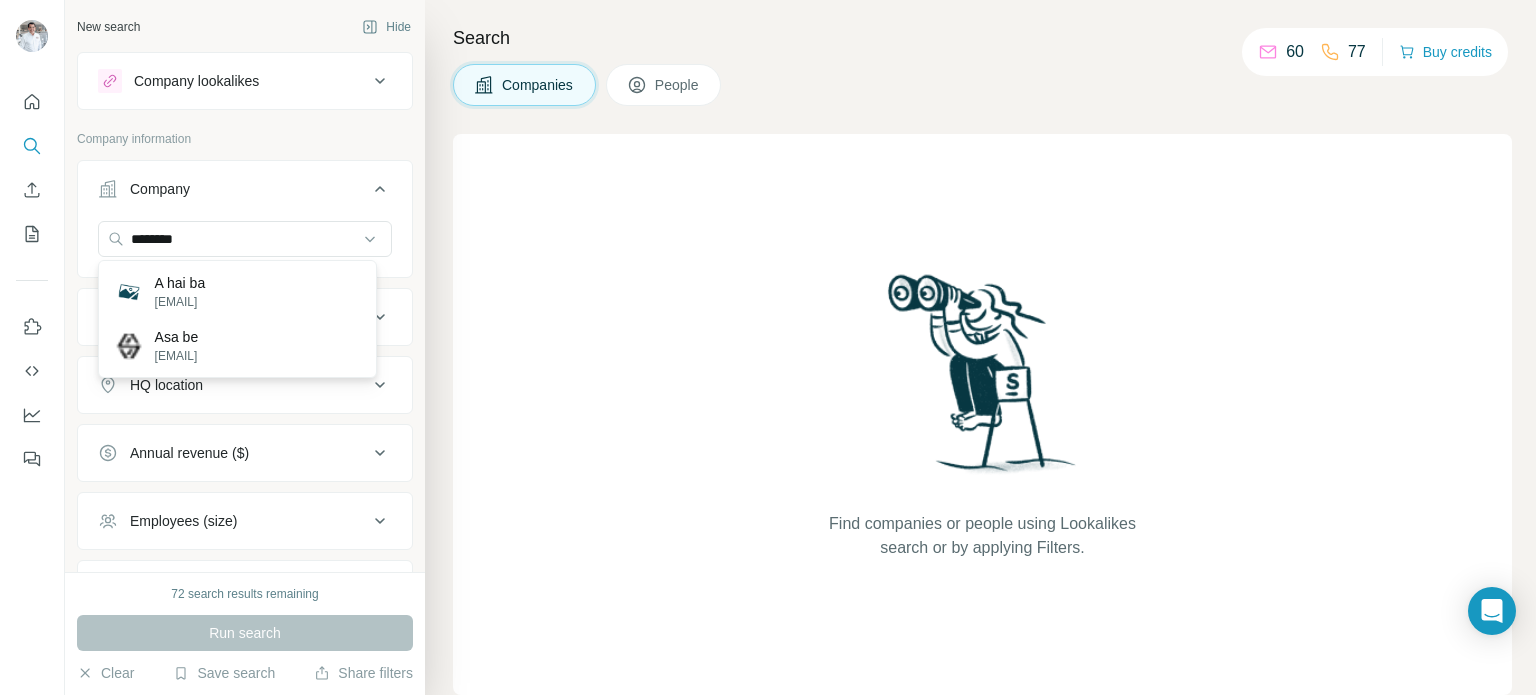 type 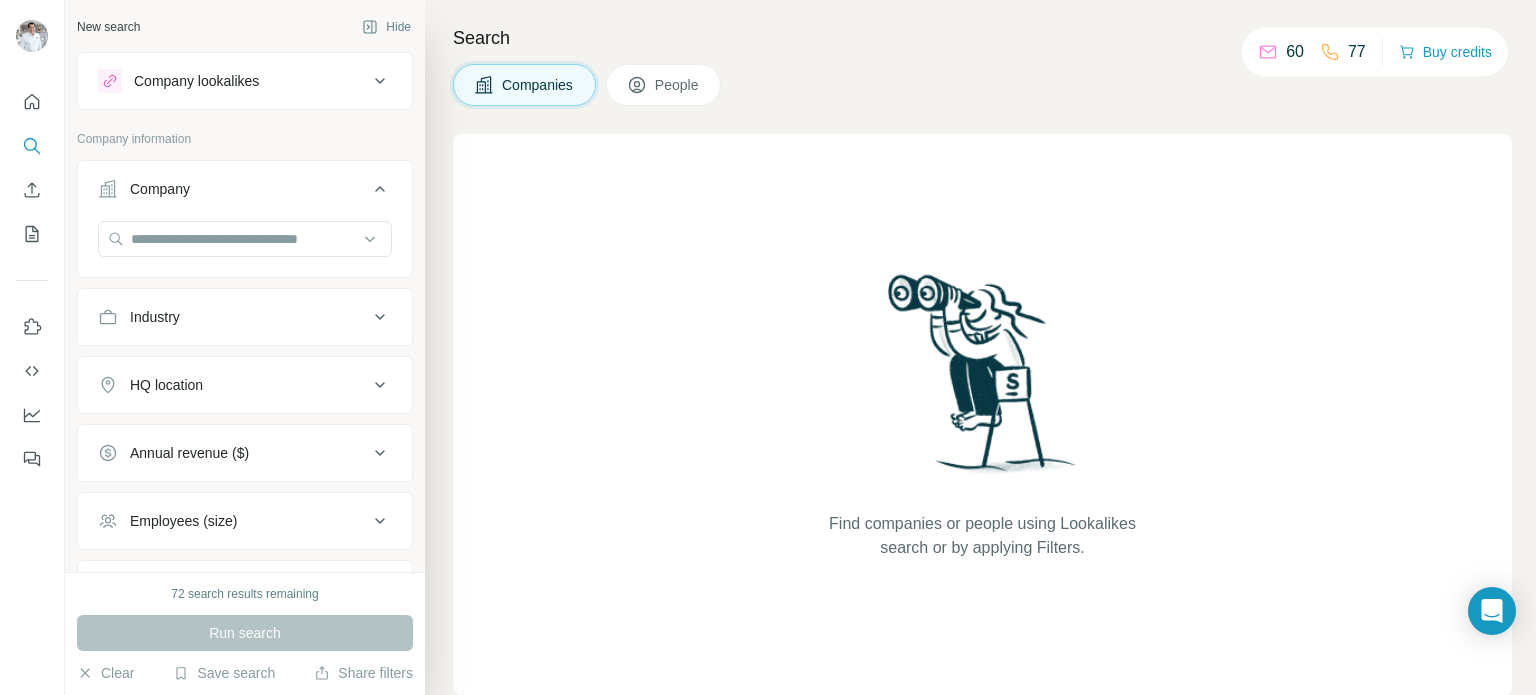 drag, startPoint x: 85, startPoint y: 242, endPoint x: 278, endPoint y: 174, distance: 204.62894 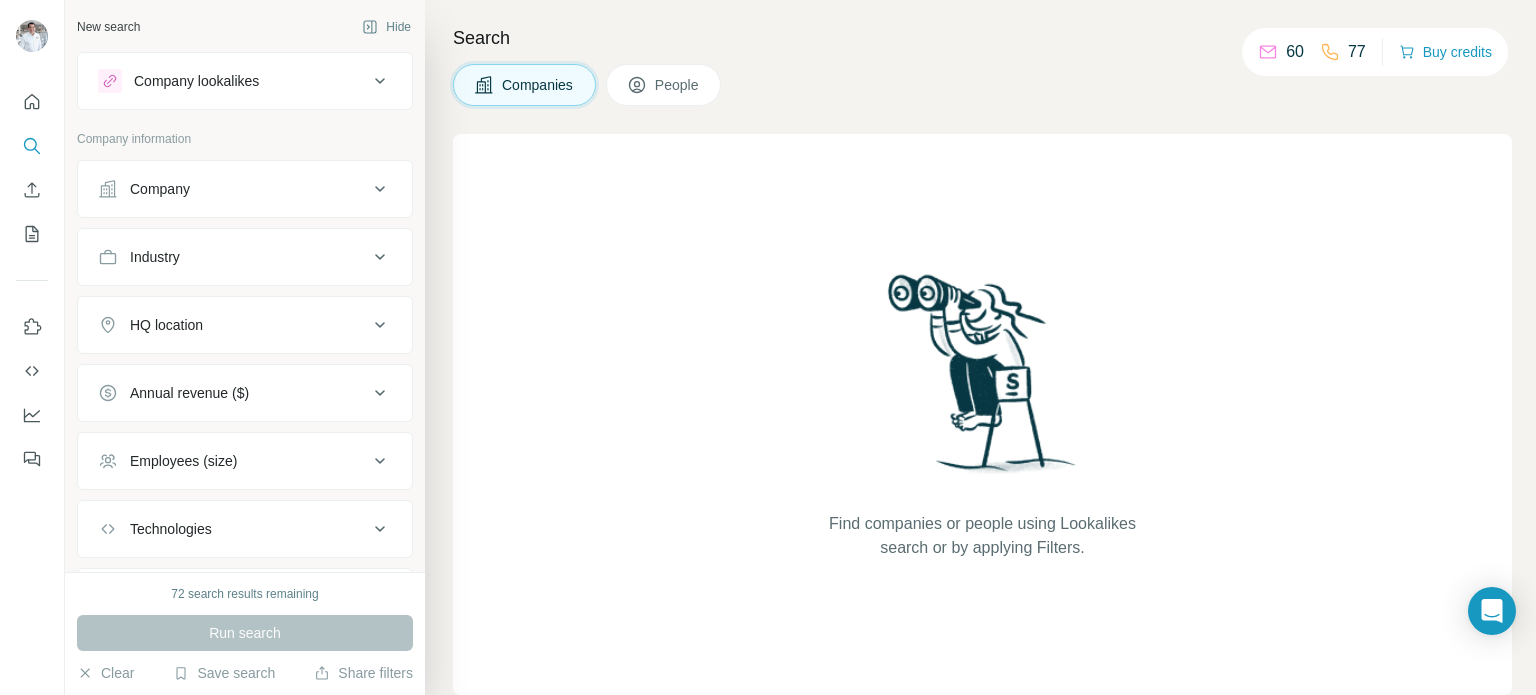 click on "Company" at bounding box center (233, 189) 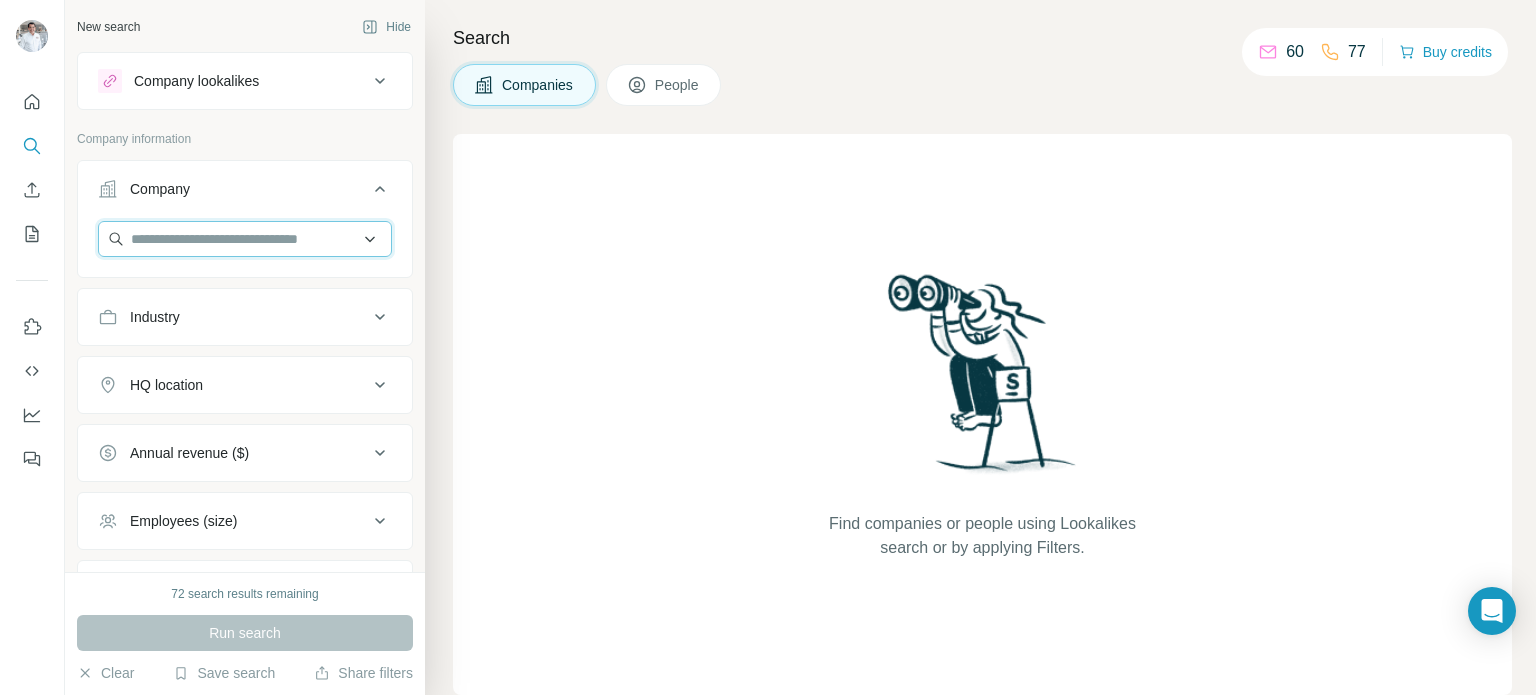 click at bounding box center (245, 239) 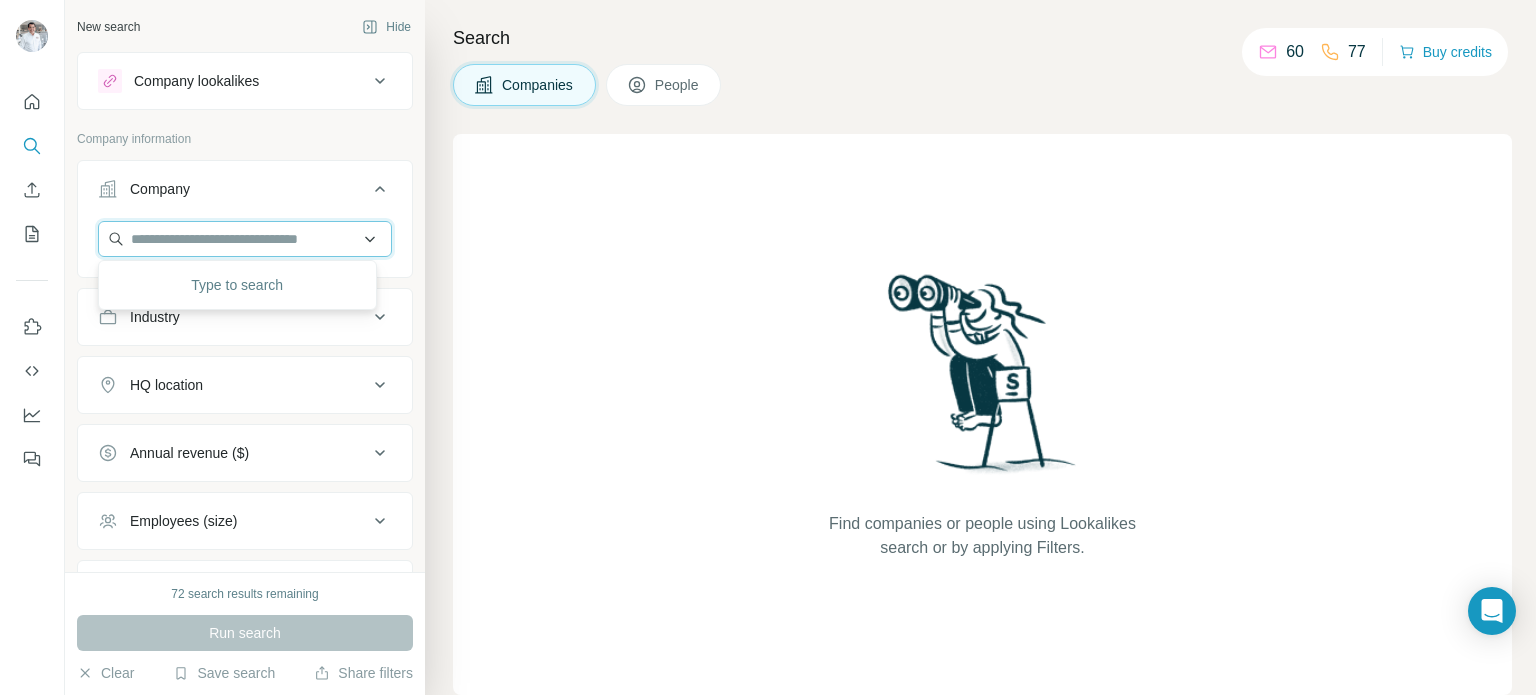 paste on "**********" 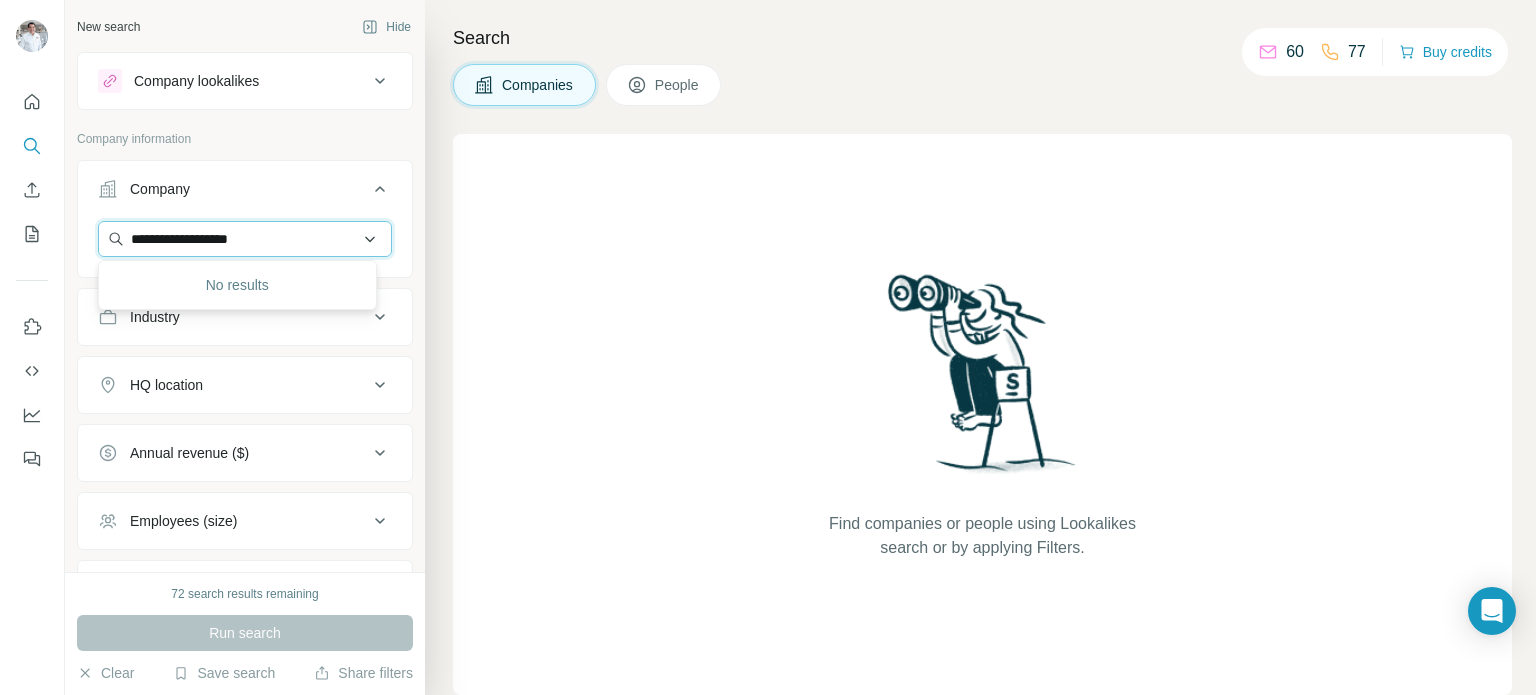 drag, startPoint x: 253, startPoint y: 239, endPoint x: 308, endPoint y: 240, distance: 55.00909 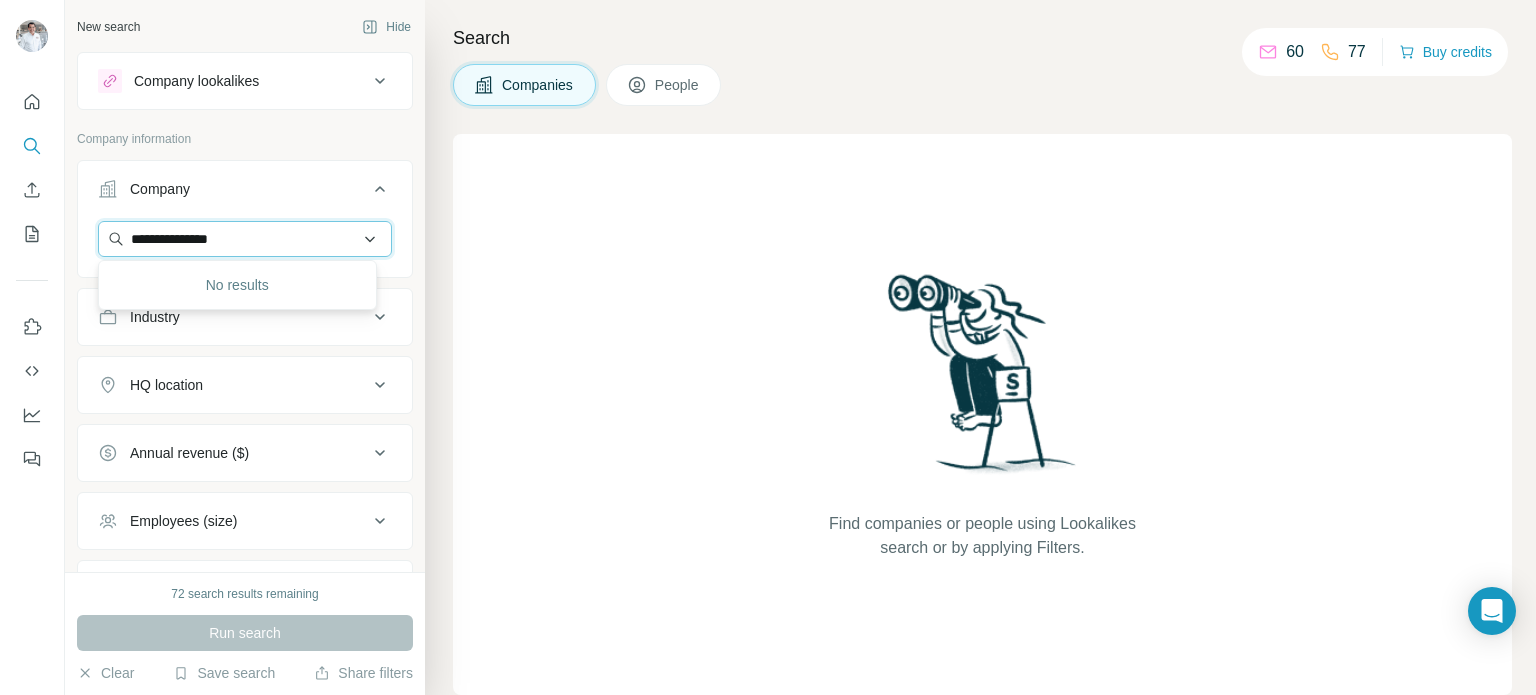 type on "**********" 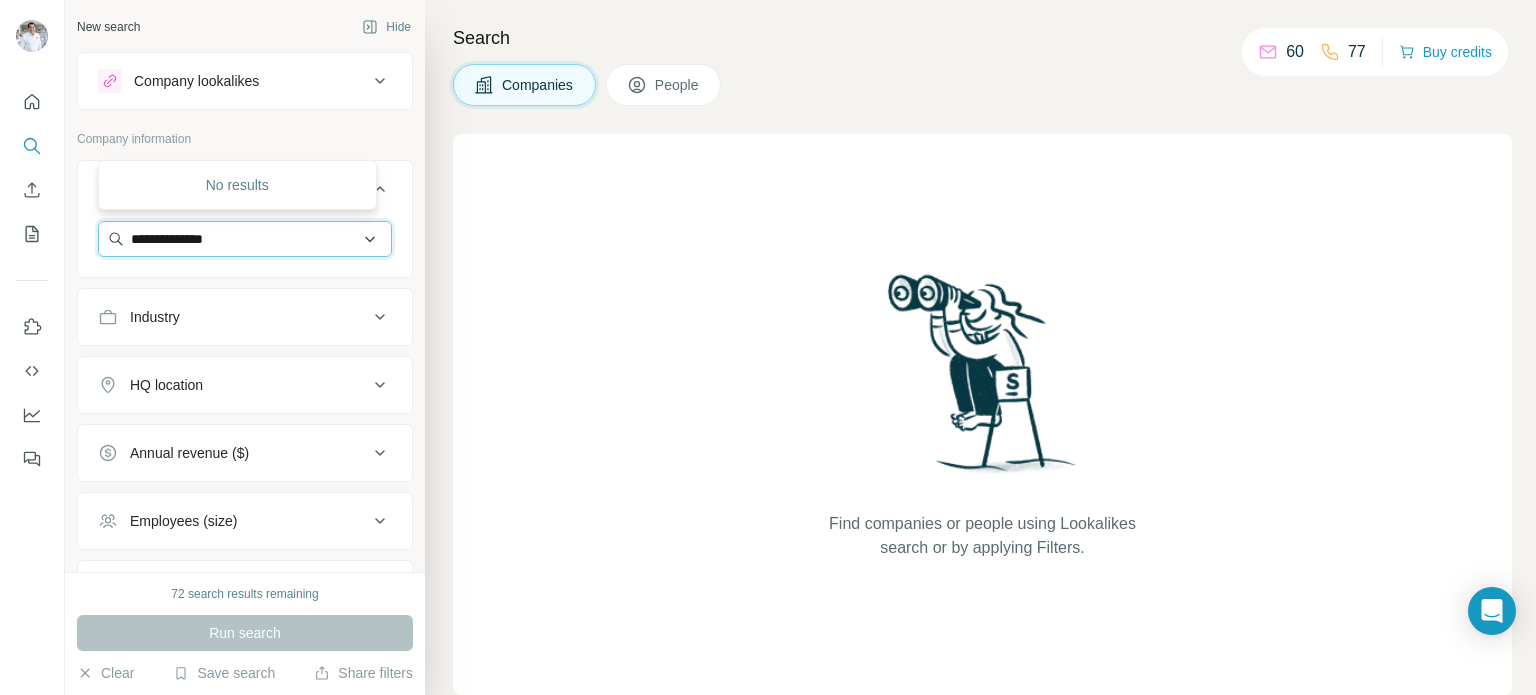 scroll, scrollTop: 166, scrollLeft: 0, axis: vertical 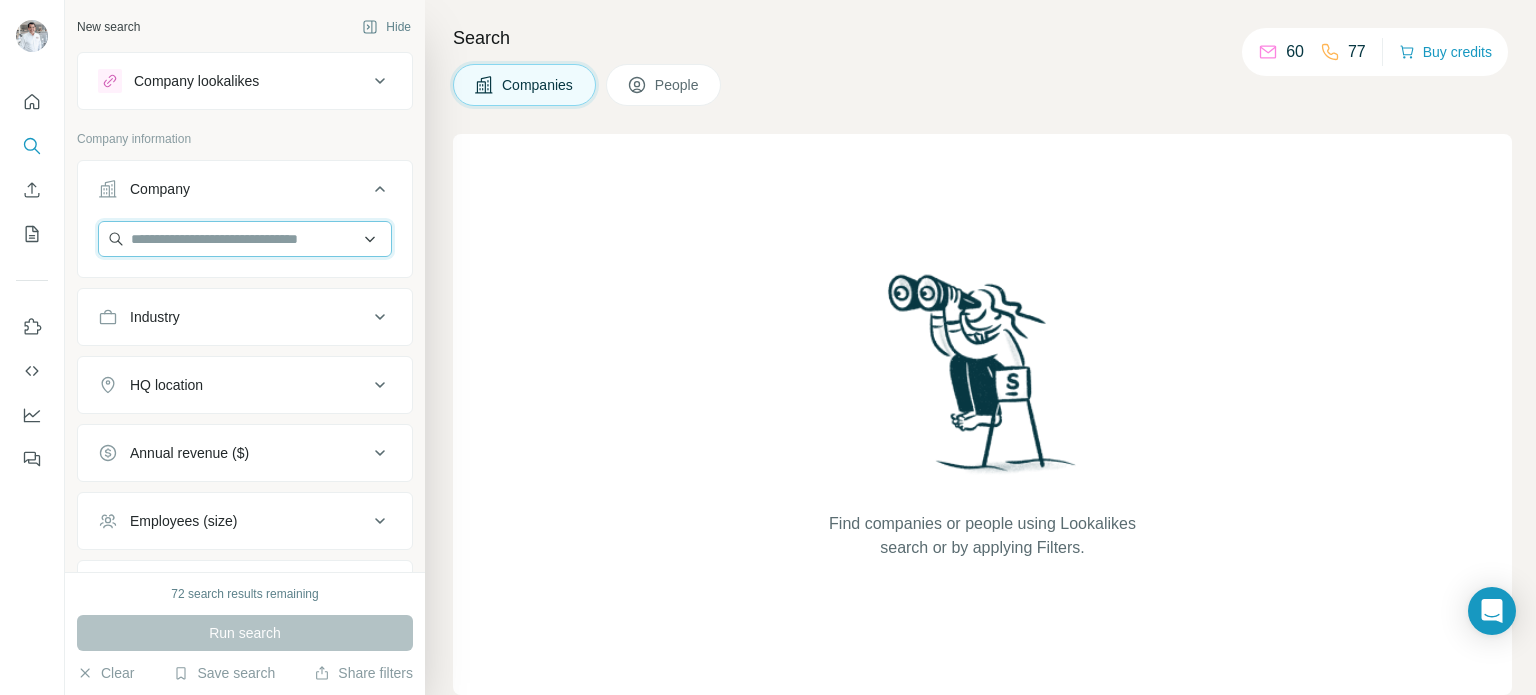 click at bounding box center (245, 239) 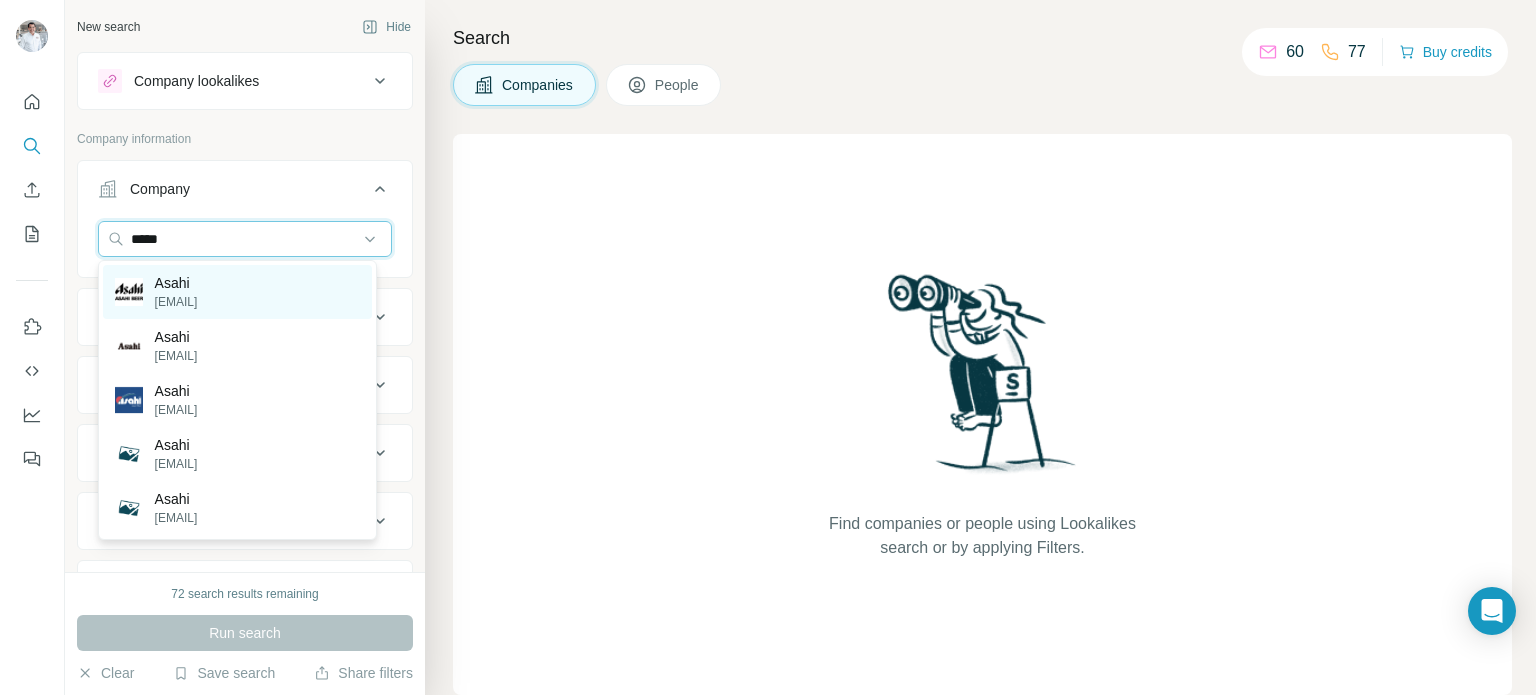 type on "*****" 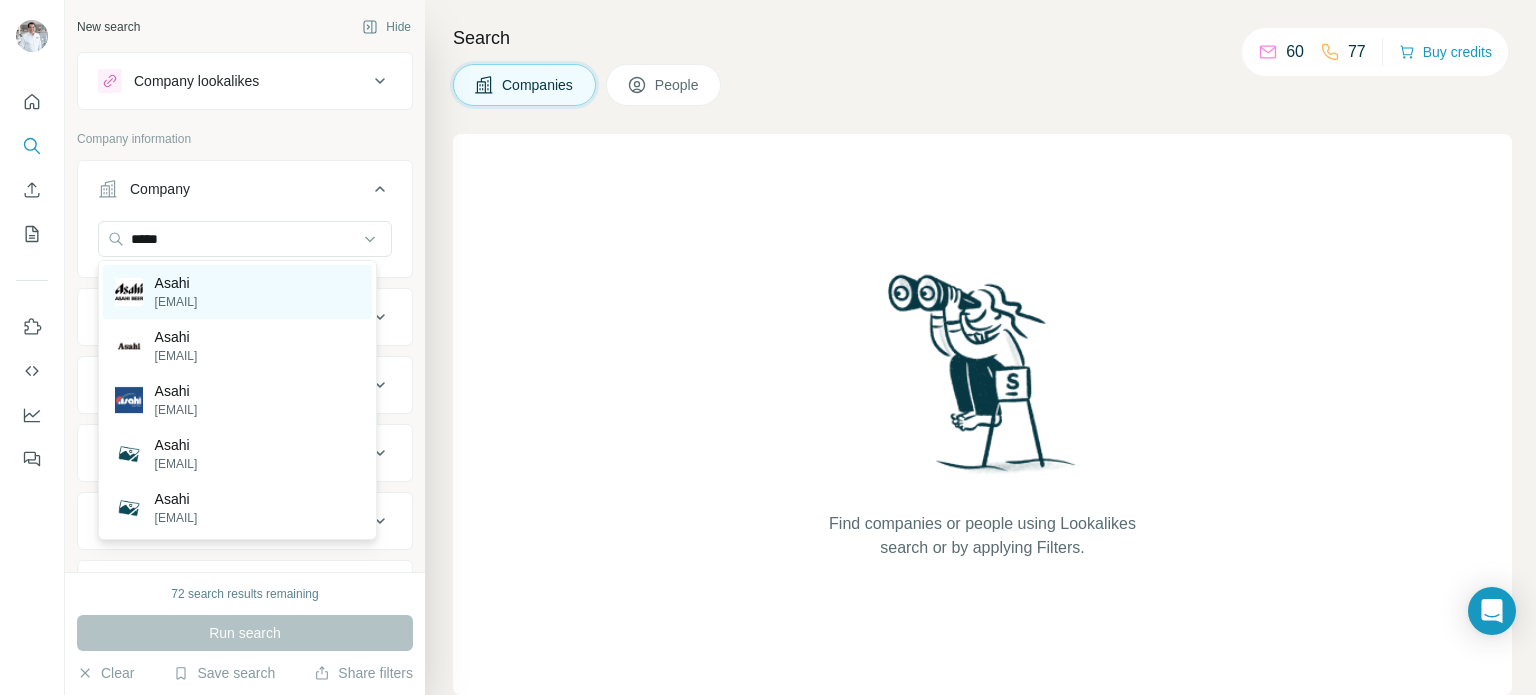 click on "Asahi" at bounding box center [176, 283] 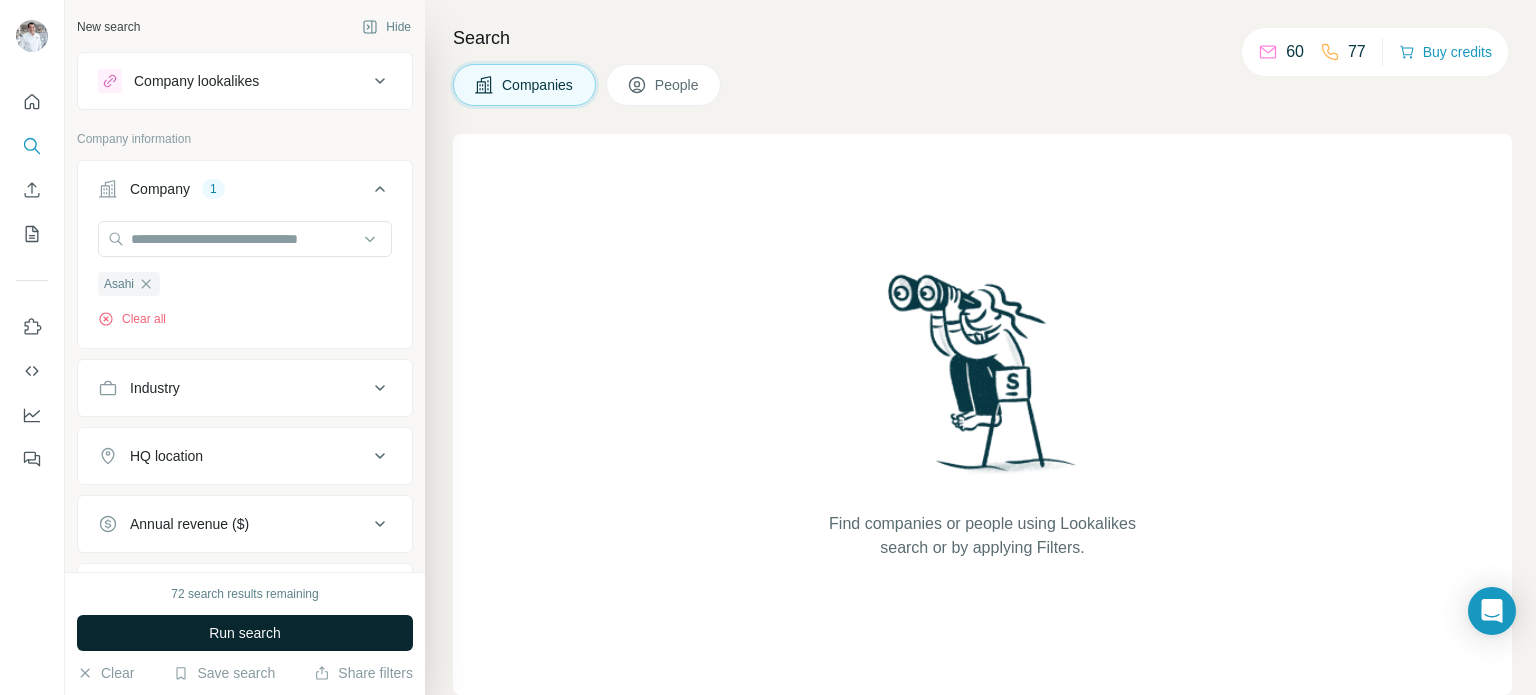 click on "Run search" at bounding box center [245, 633] 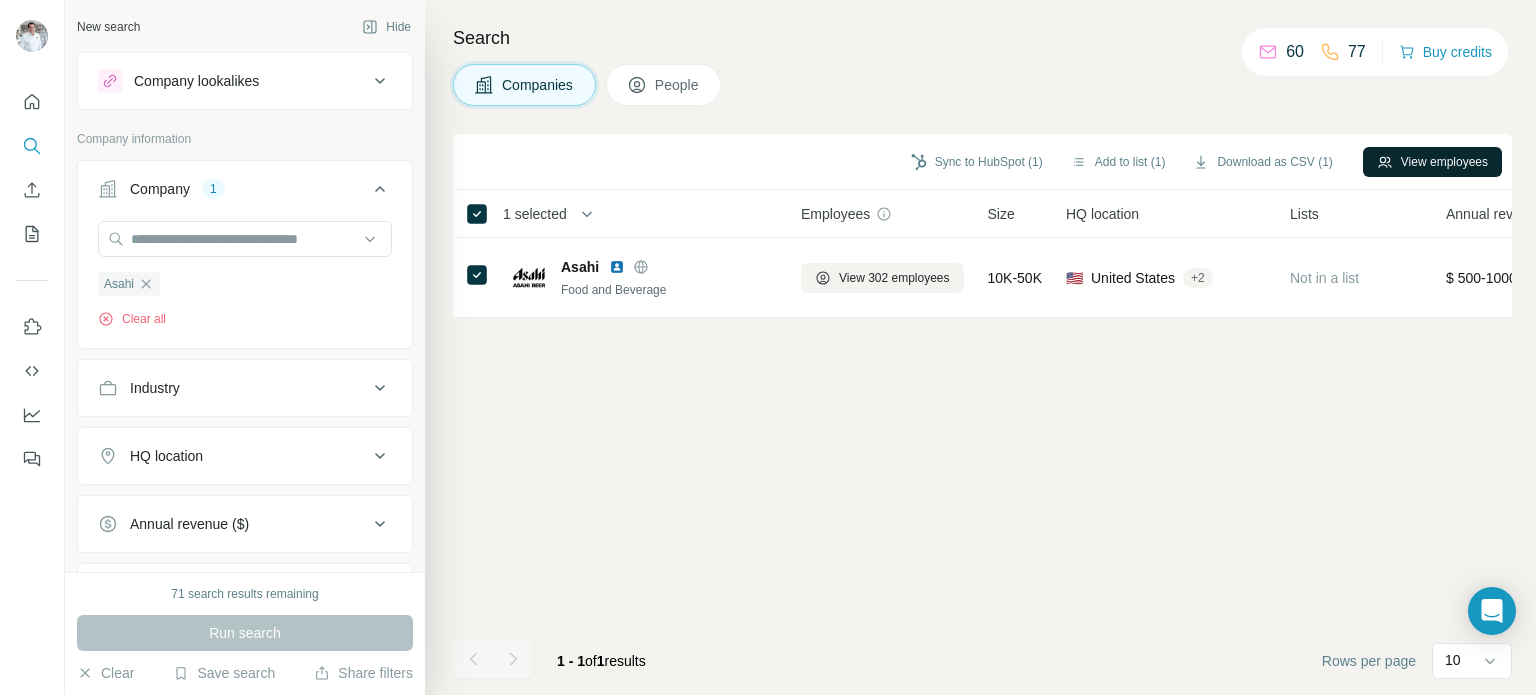 click on "View employees" at bounding box center [1432, 162] 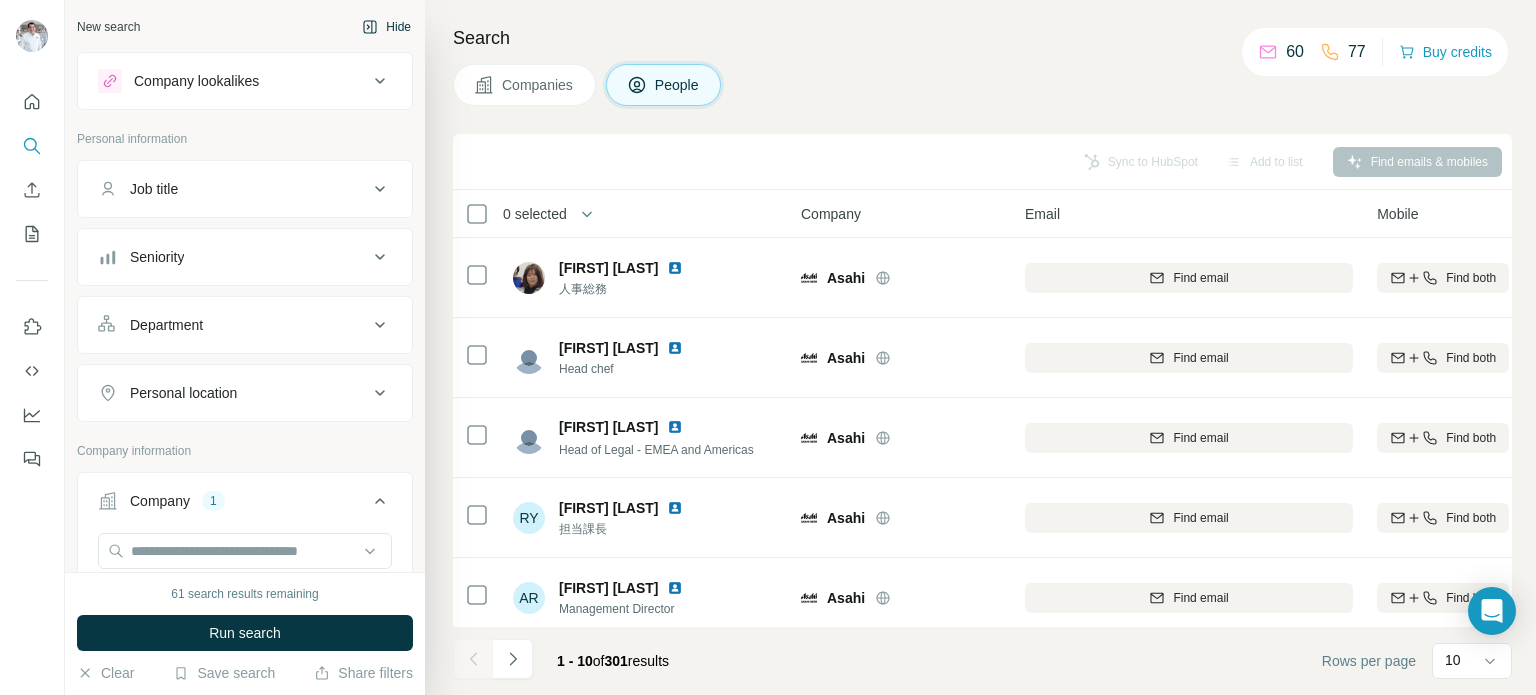 click on "Hide" at bounding box center [386, 27] 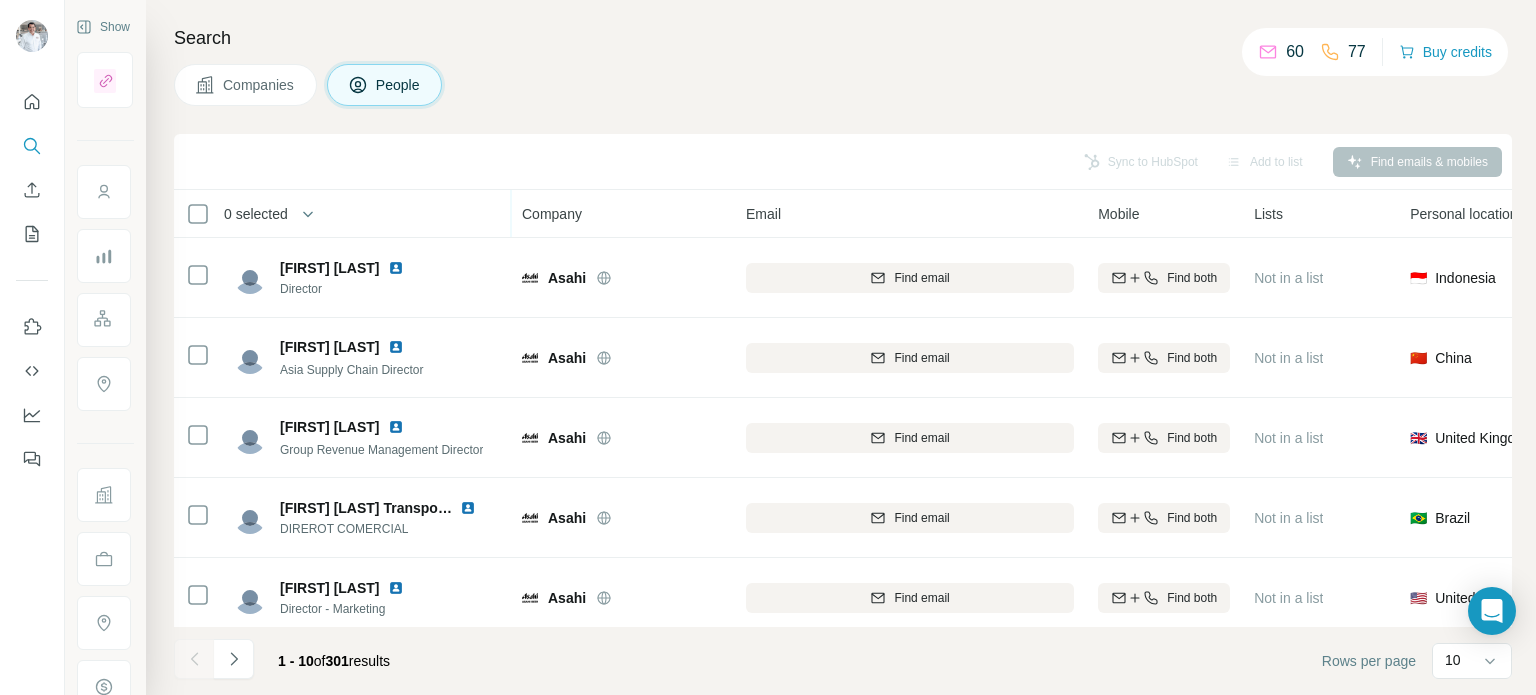 scroll, scrollTop: 420, scrollLeft: 0, axis: vertical 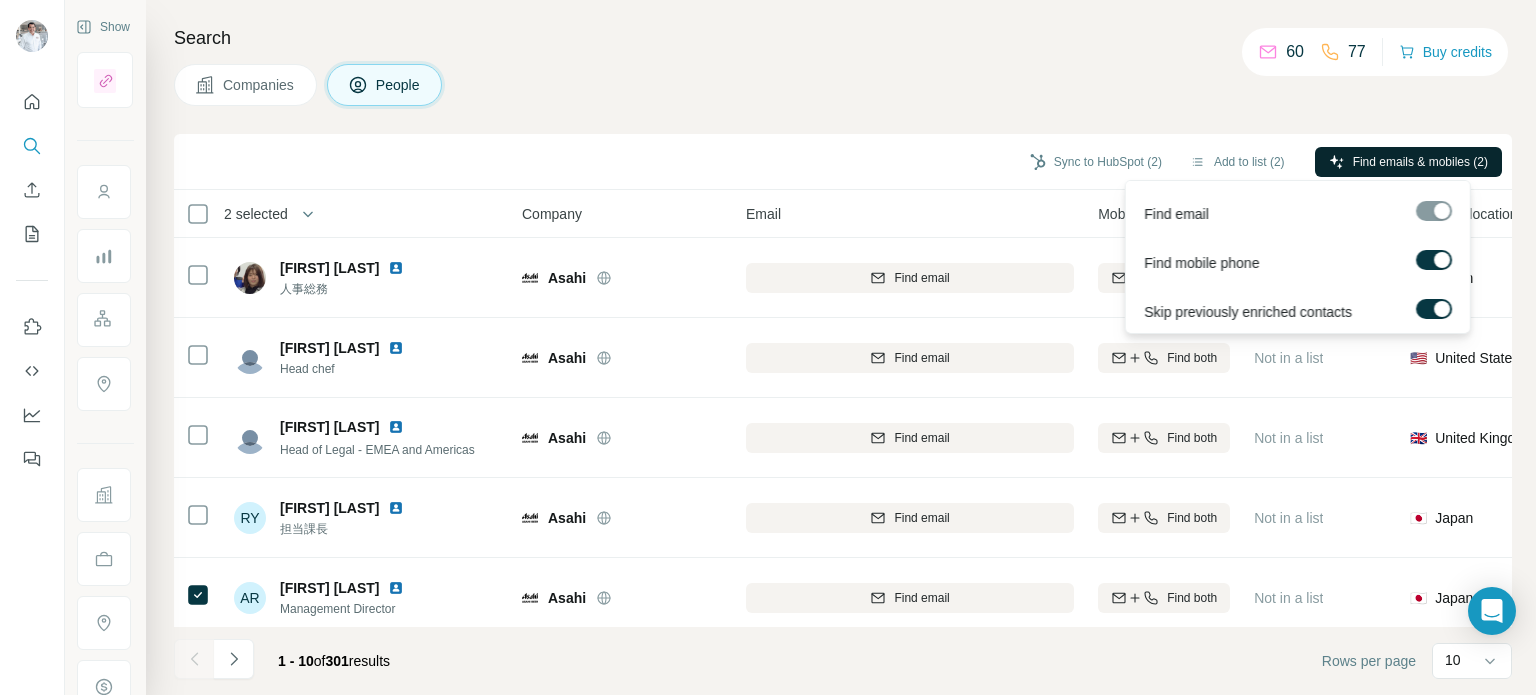 click on "Find emails & mobiles (2)" at bounding box center [1420, 162] 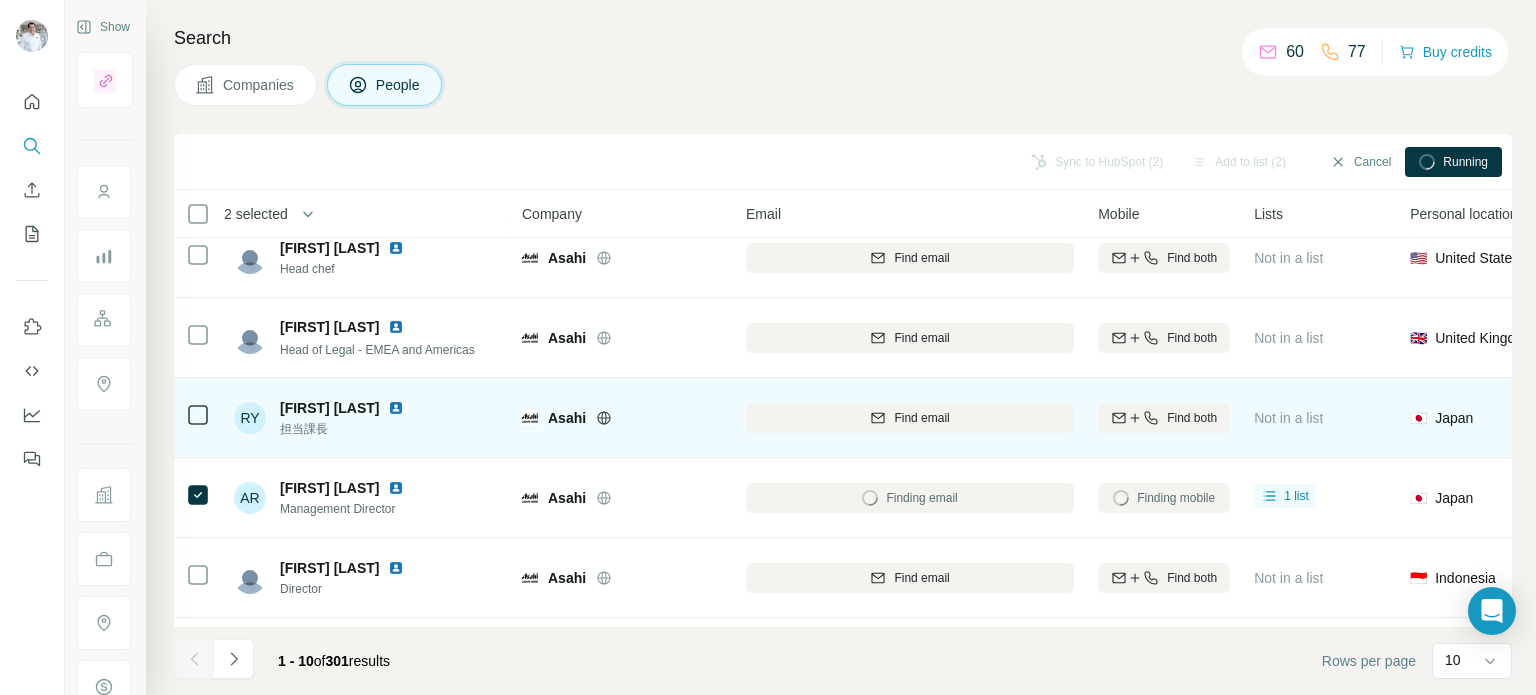 scroll, scrollTop: 200, scrollLeft: 0, axis: vertical 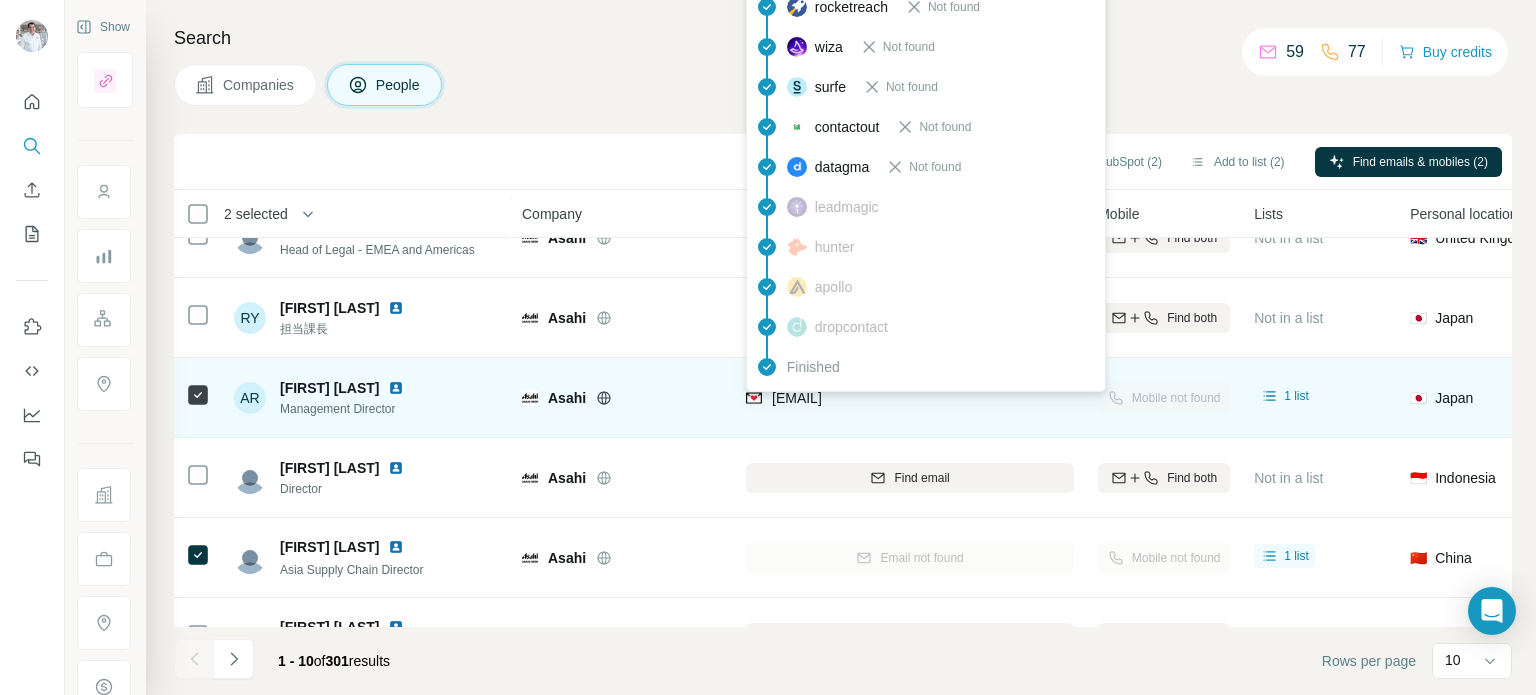 click on "[EMAIL]" at bounding box center (797, 398) 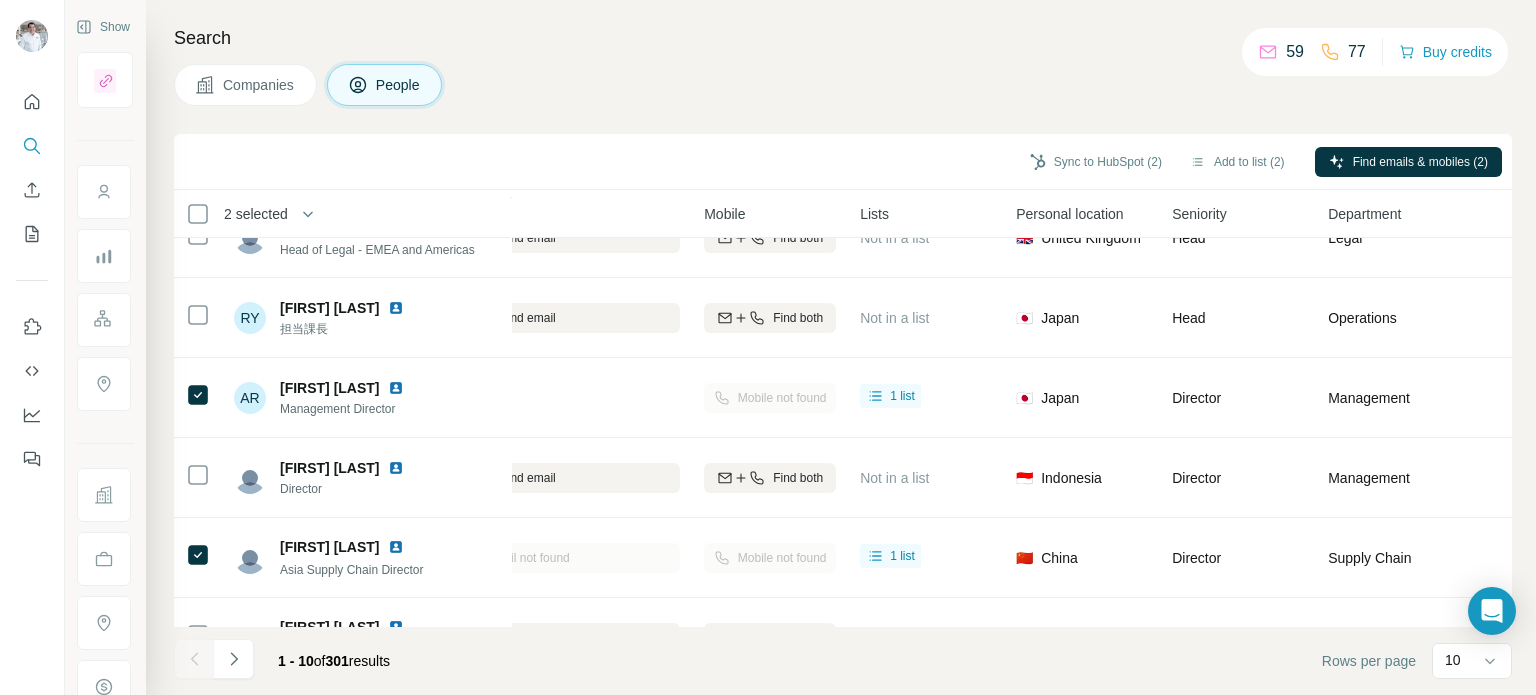 scroll, scrollTop: 200, scrollLeft: 308, axis: both 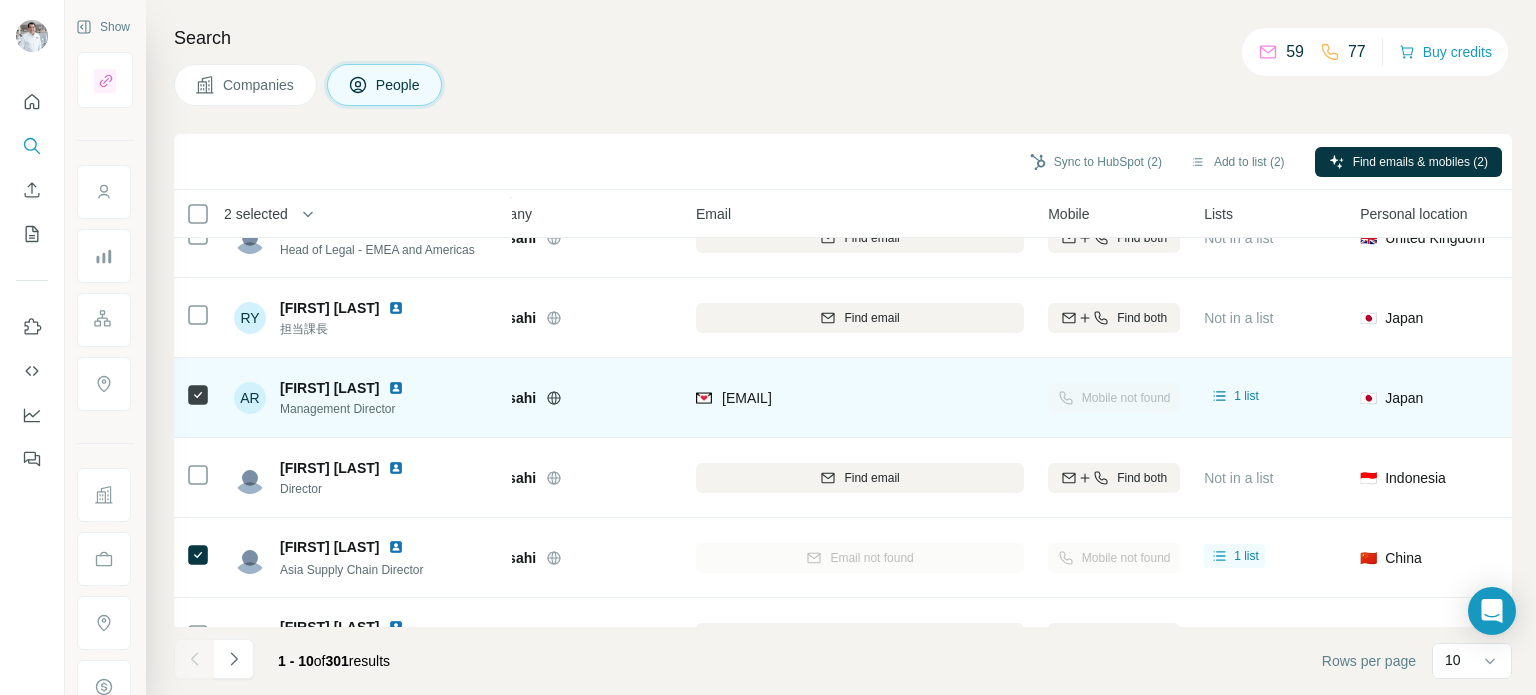 drag, startPoint x: 414, startPoint y: 386, endPoint x: 283, endPoint y: 384, distance: 131.01526 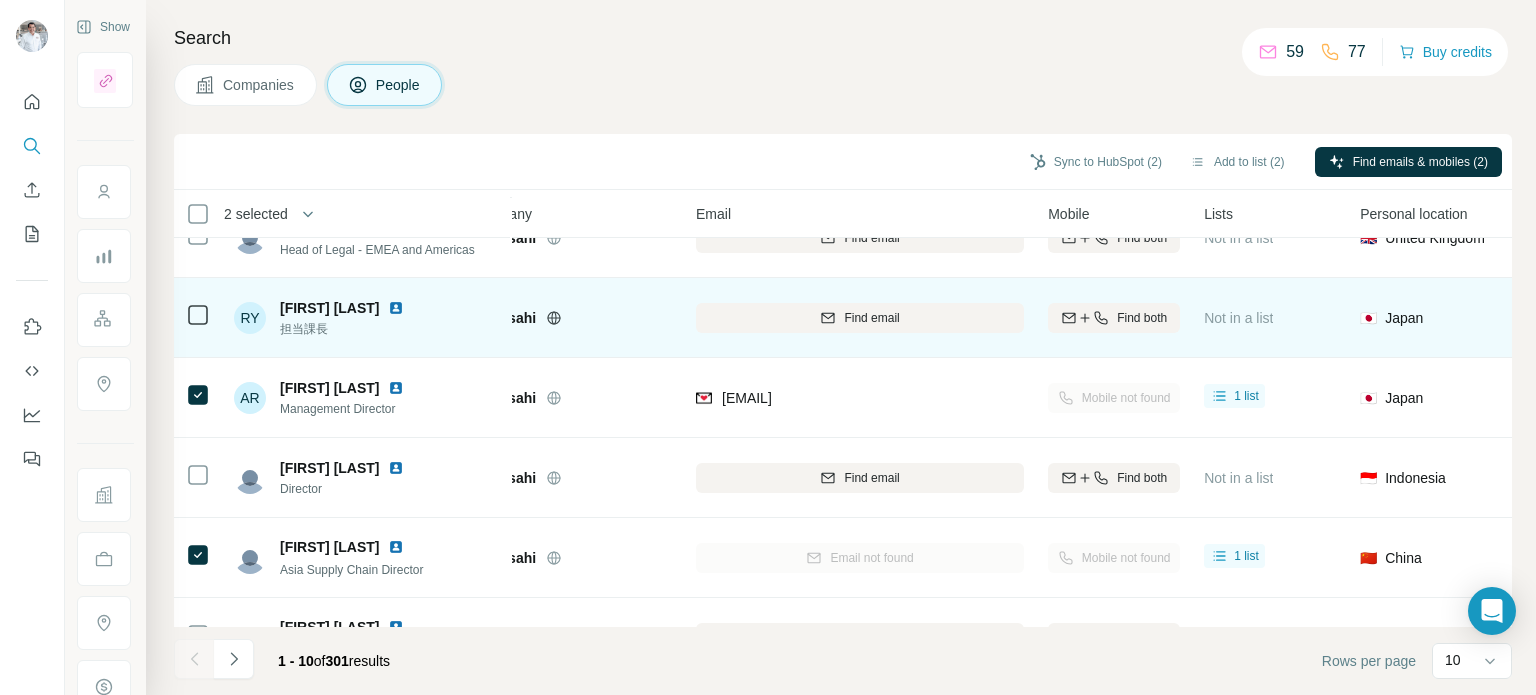 copy on "[FIRST] [LAST]" 